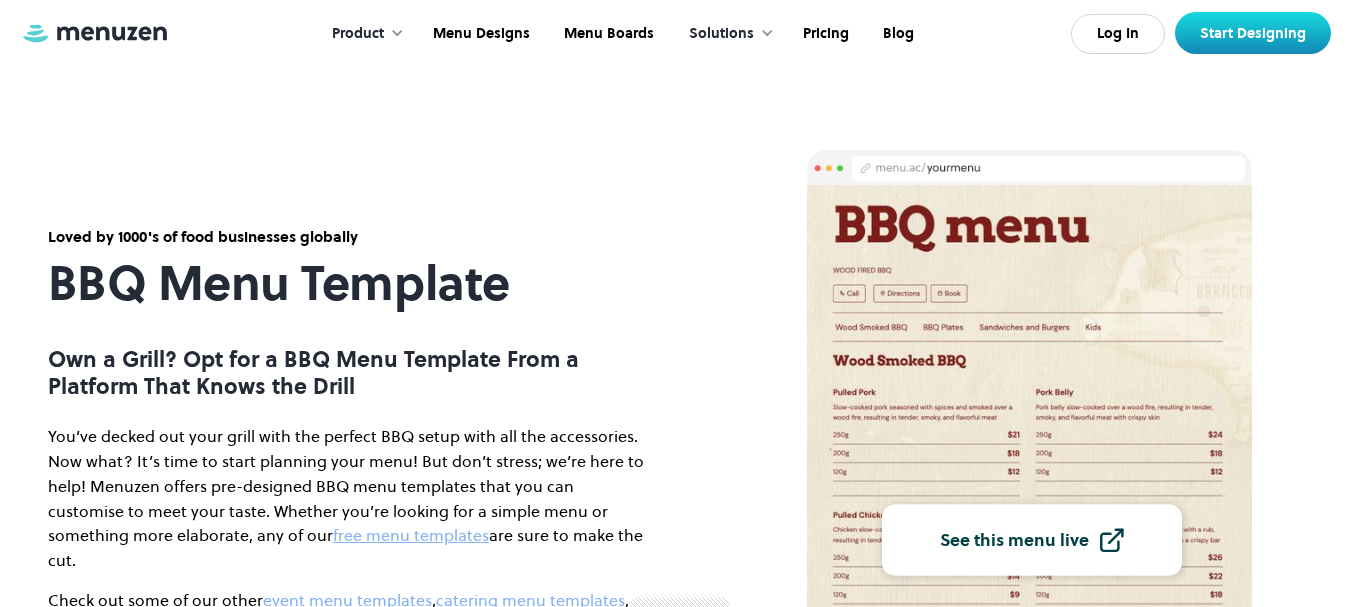 scroll, scrollTop: 1154, scrollLeft: 0, axis: vertical 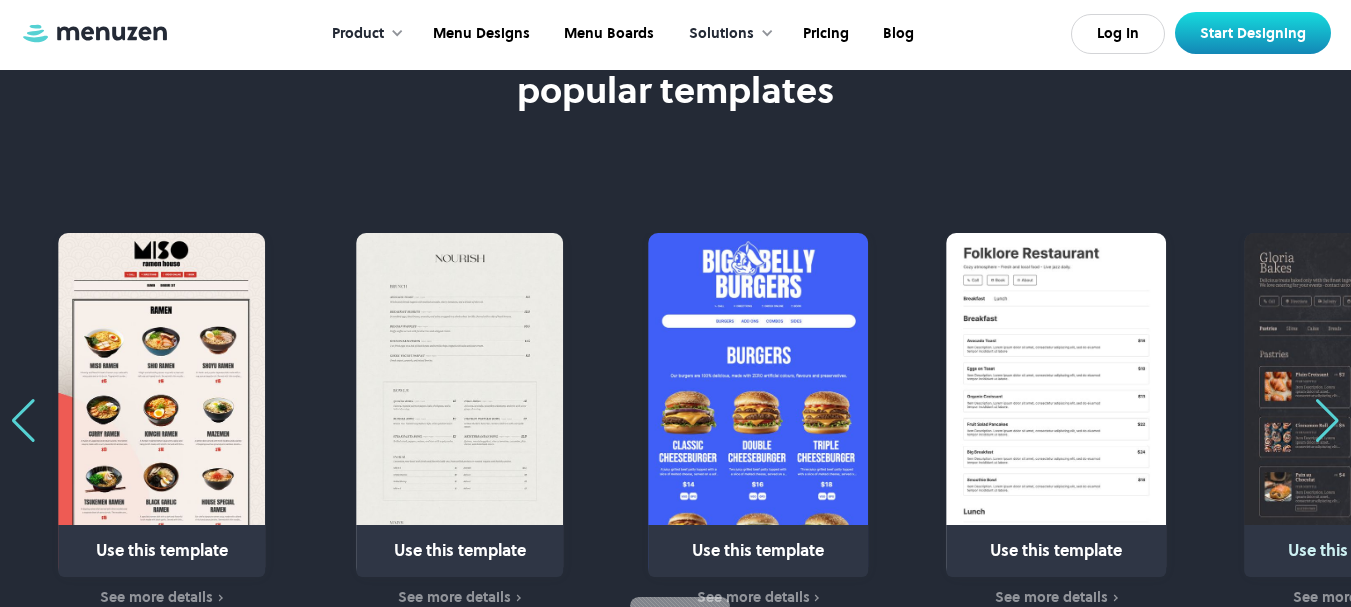 click at bounding box center (1327, 421) 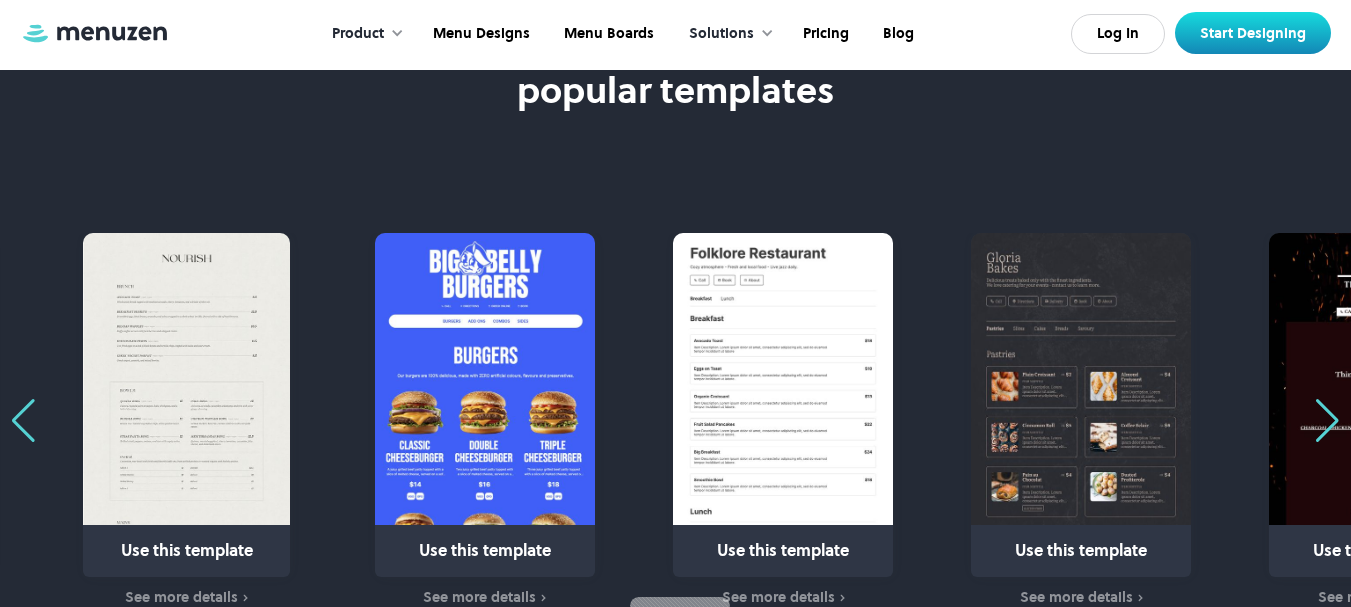 click at bounding box center (1327, 421) 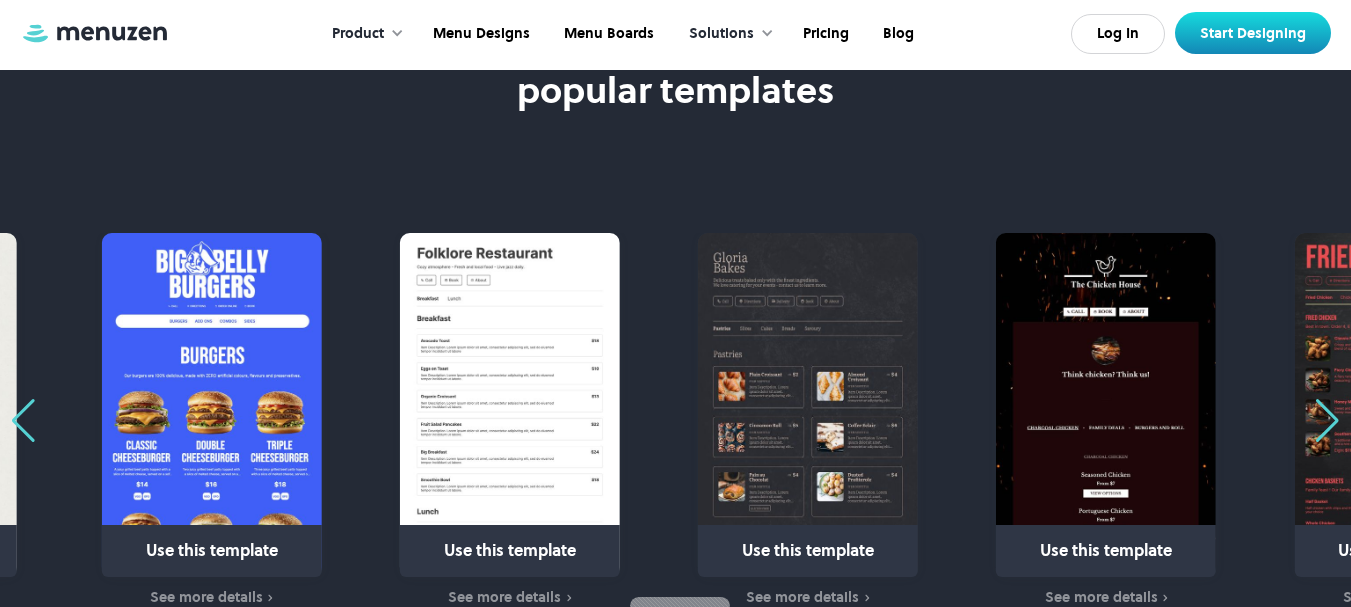 click at bounding box center [1327, 421] 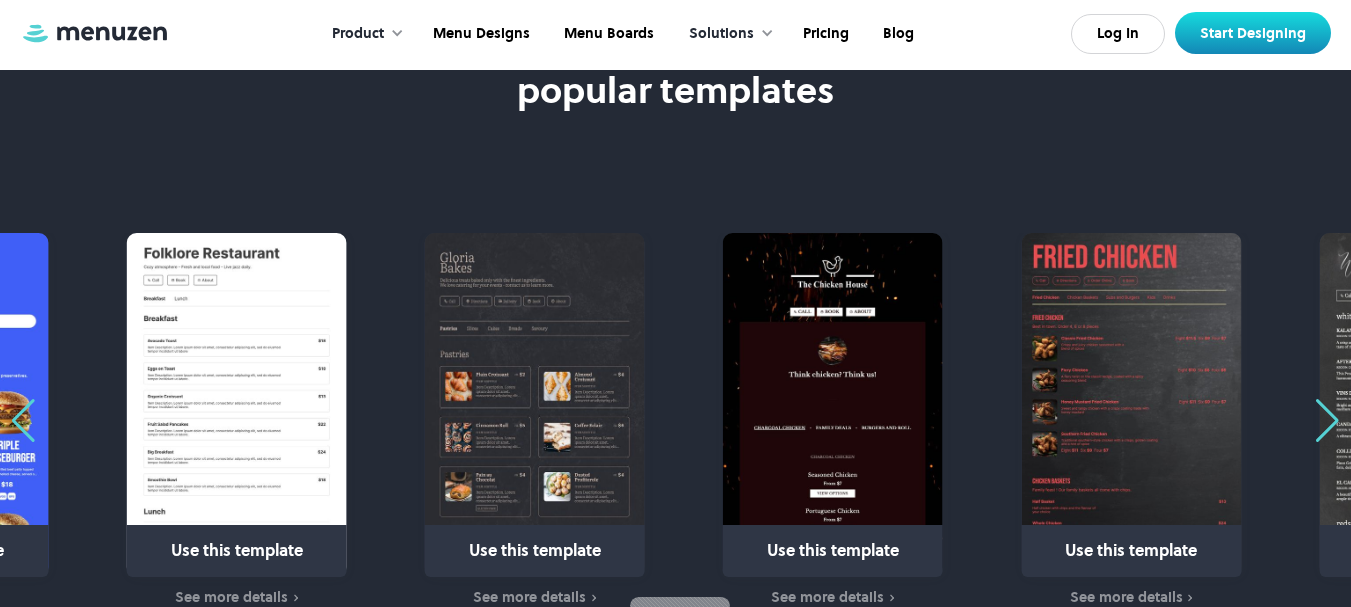 click at bounding box center (1327, 421) 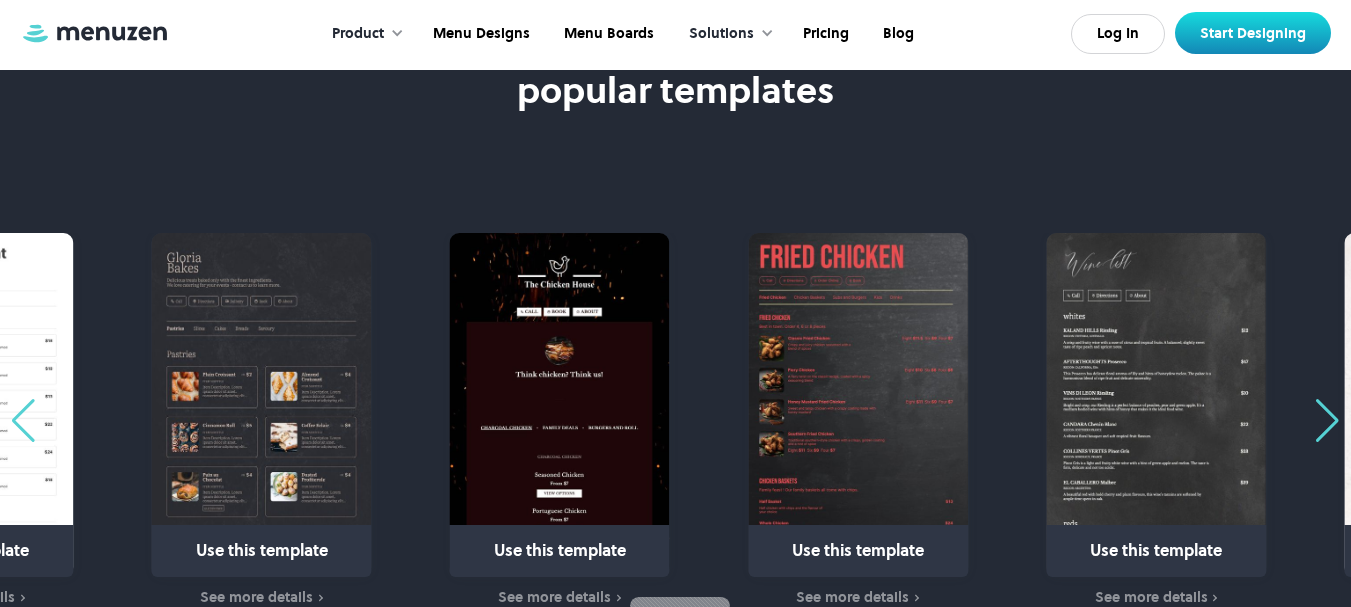 click at bounding box center (1327, 421) 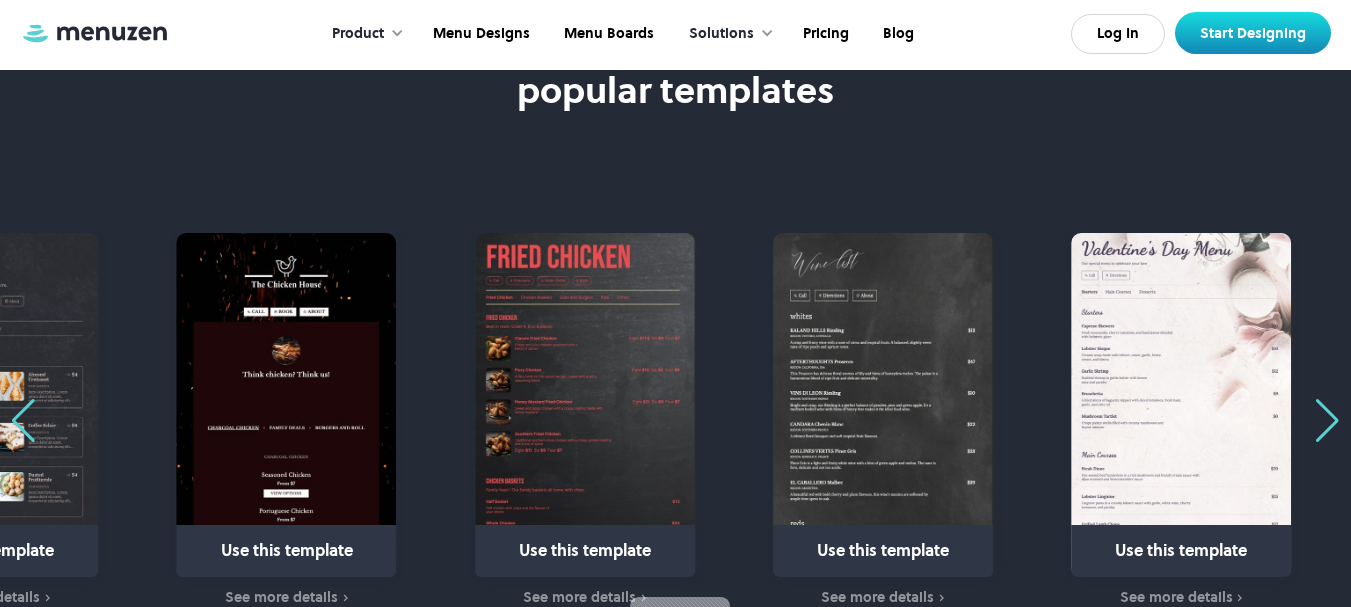 click at bounding box center (1327, 421) 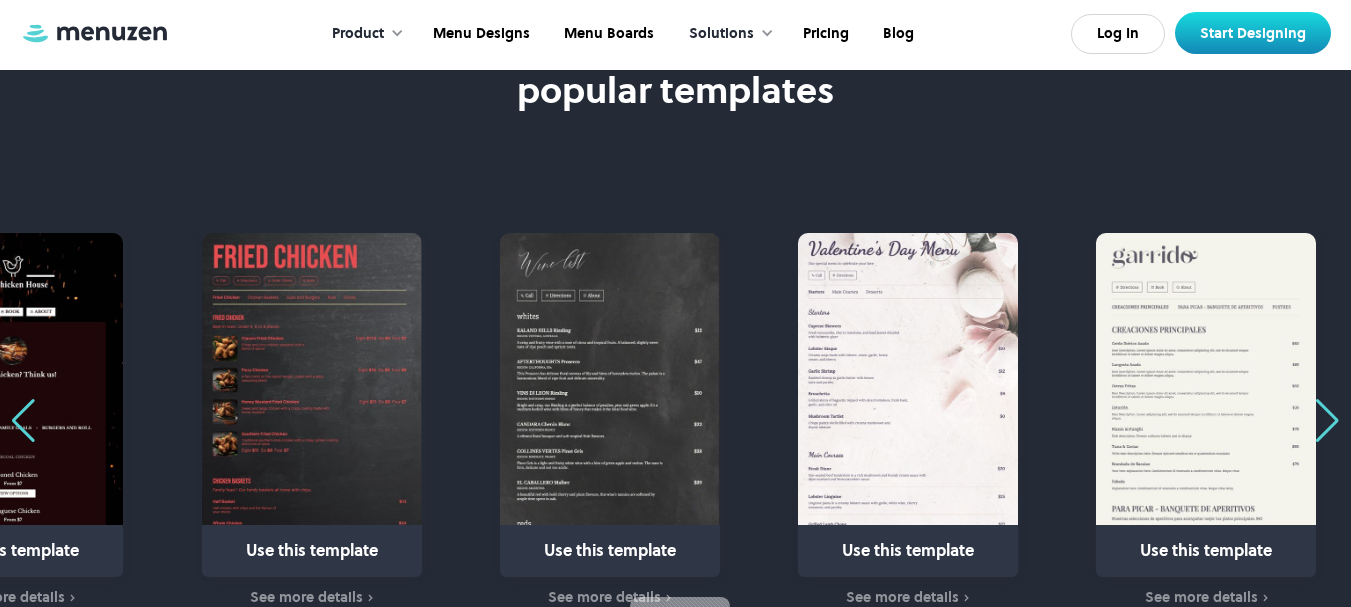 click at bounding box center (1327, 421) 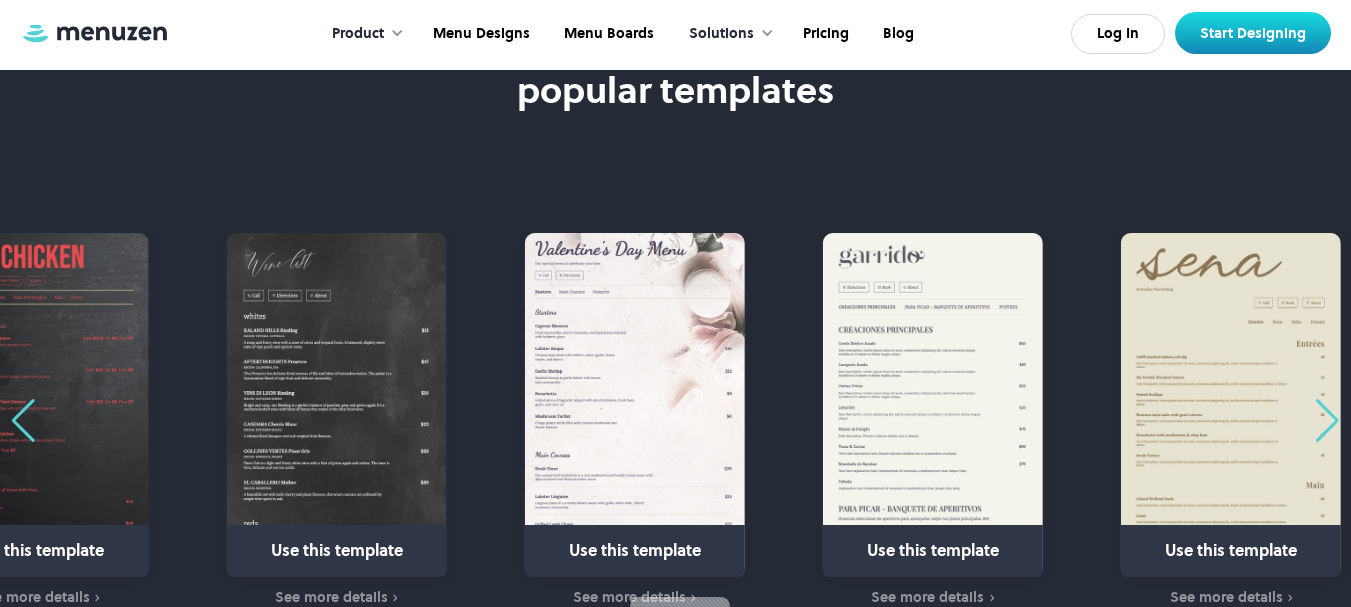 click at bounding box center [1327, 421] 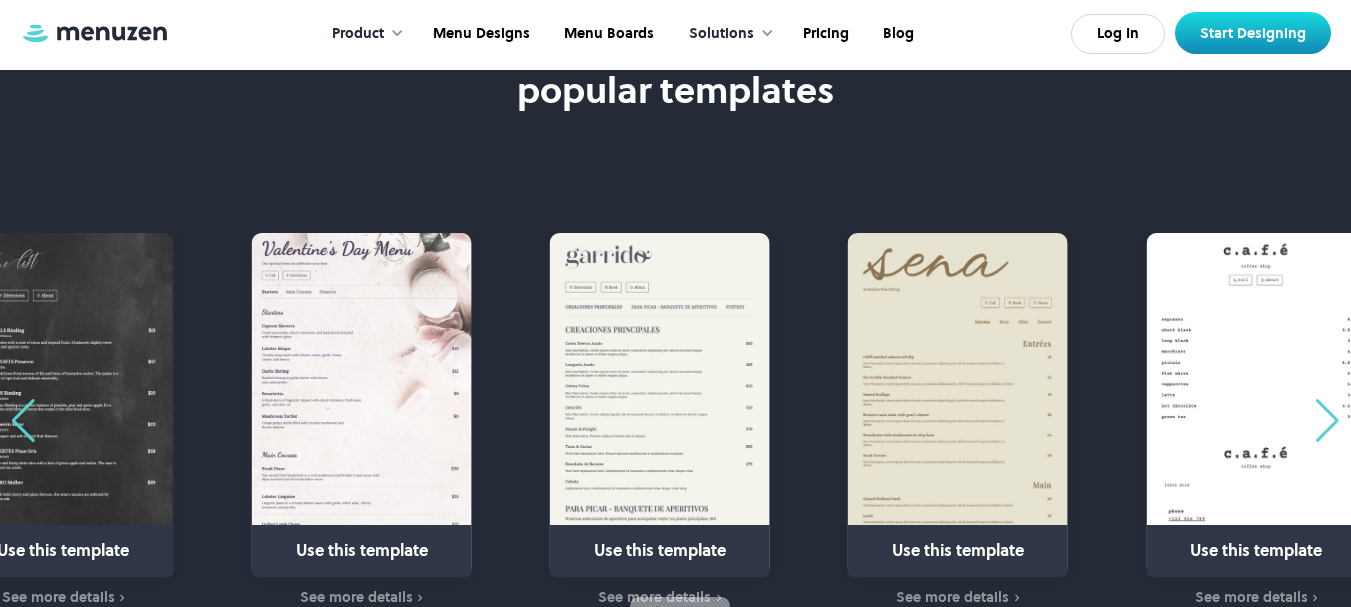 click at bounding box center [1327, 421] 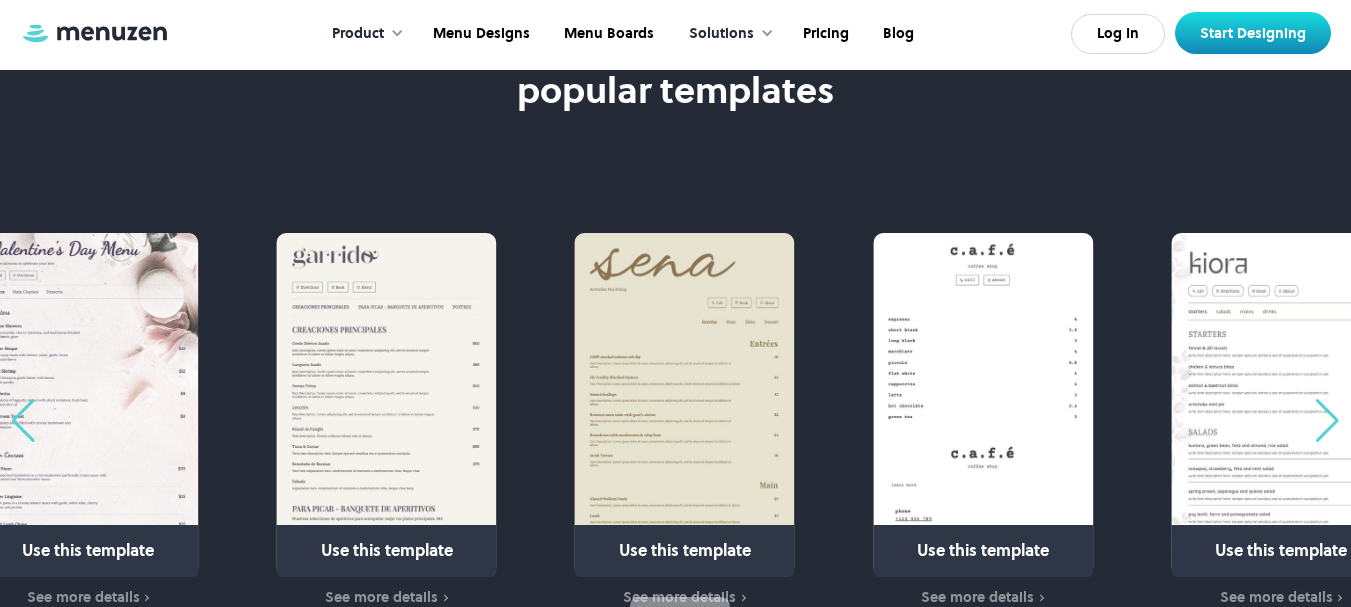 click at bounding box center [1327, 421] 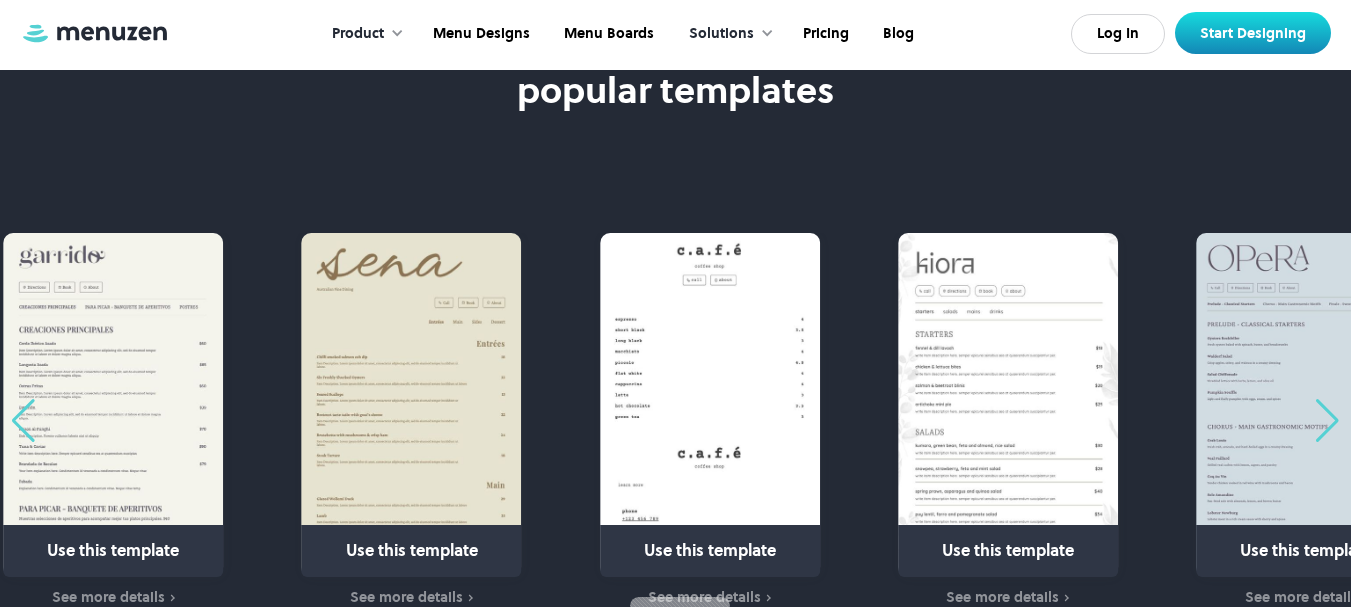 click at bounding box center [1327, 421] 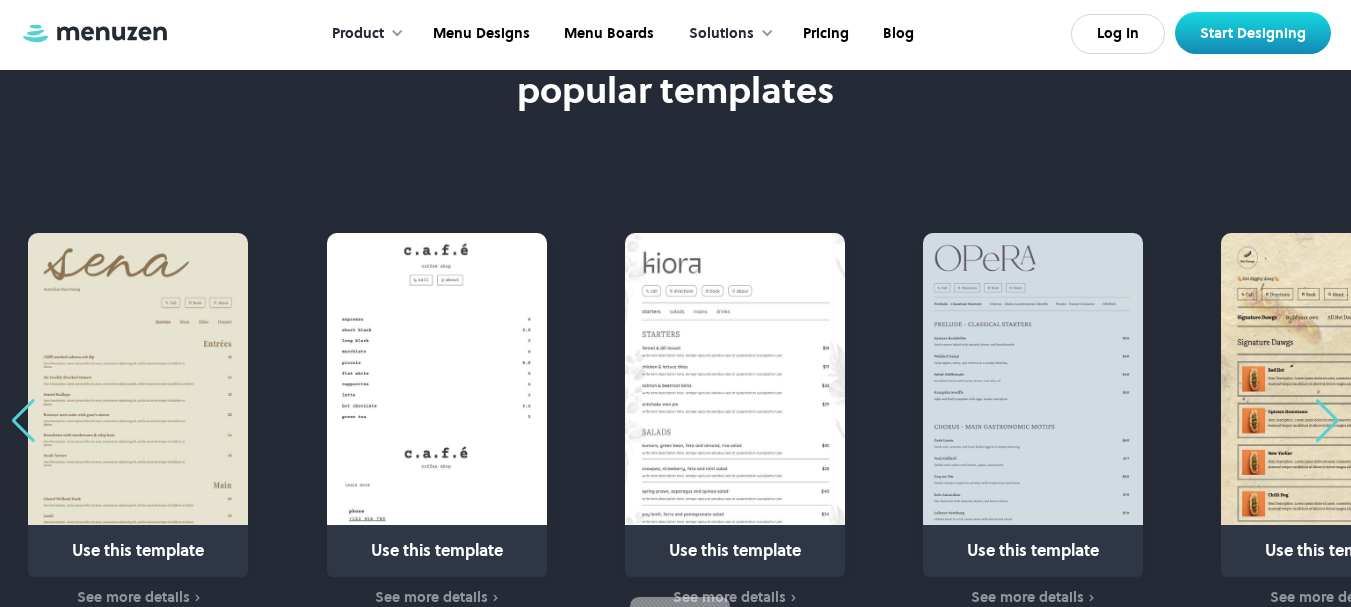 click at bounding box center [1327, 421] 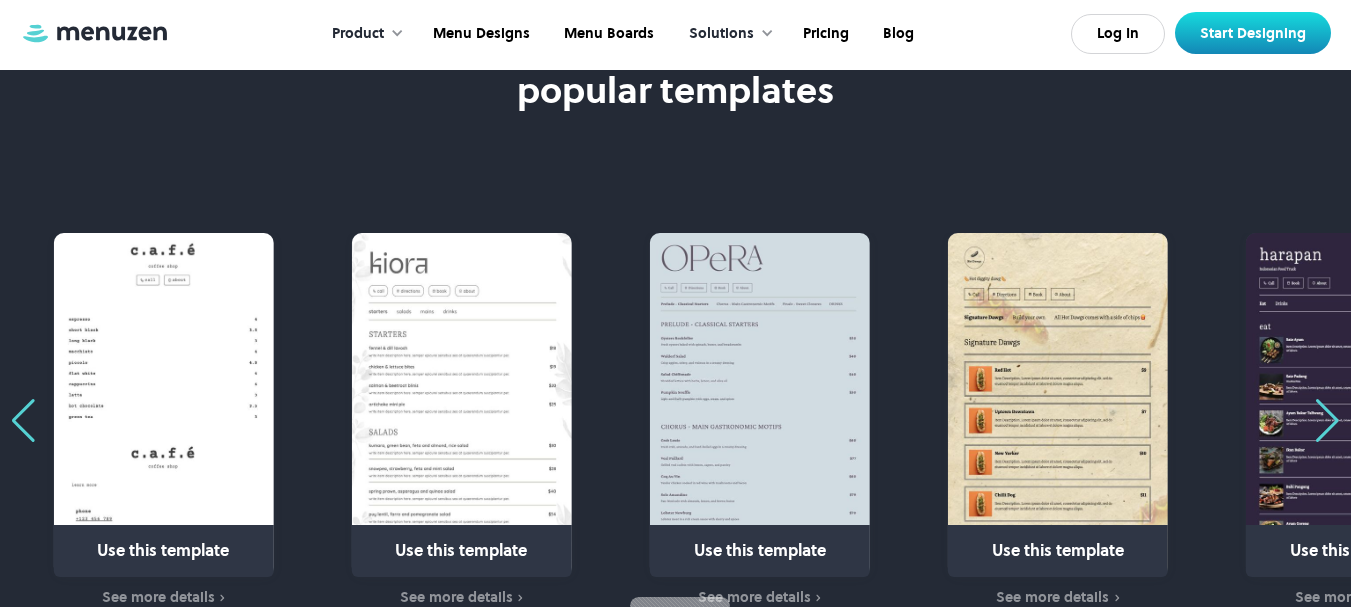 click at bounding box center [1327, 421] 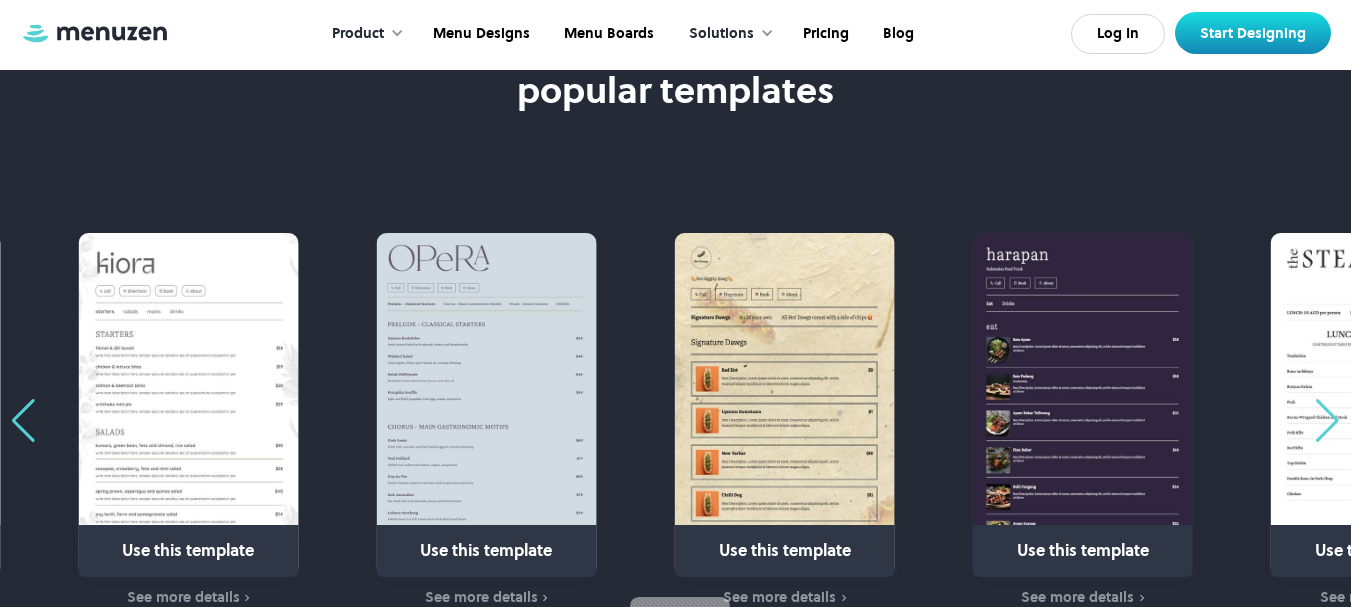 click at bounding box center (1327, 421) 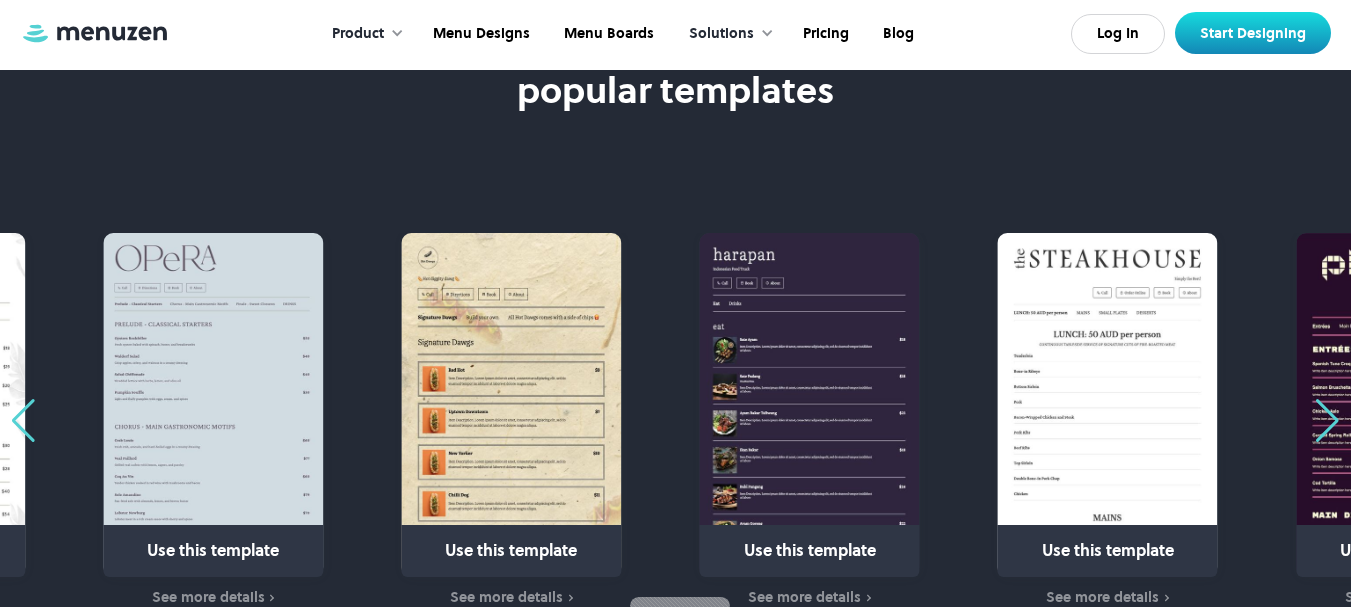 click at bounding box center [1327, 421] 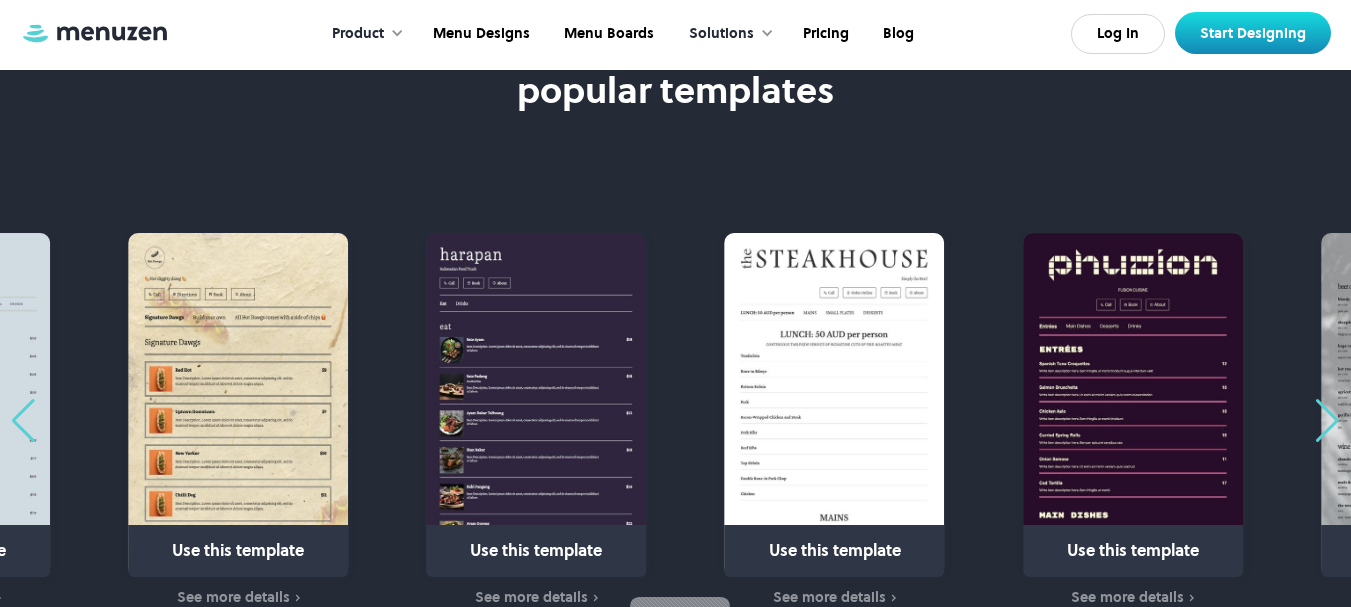 click at bounding box center [1327, 421] 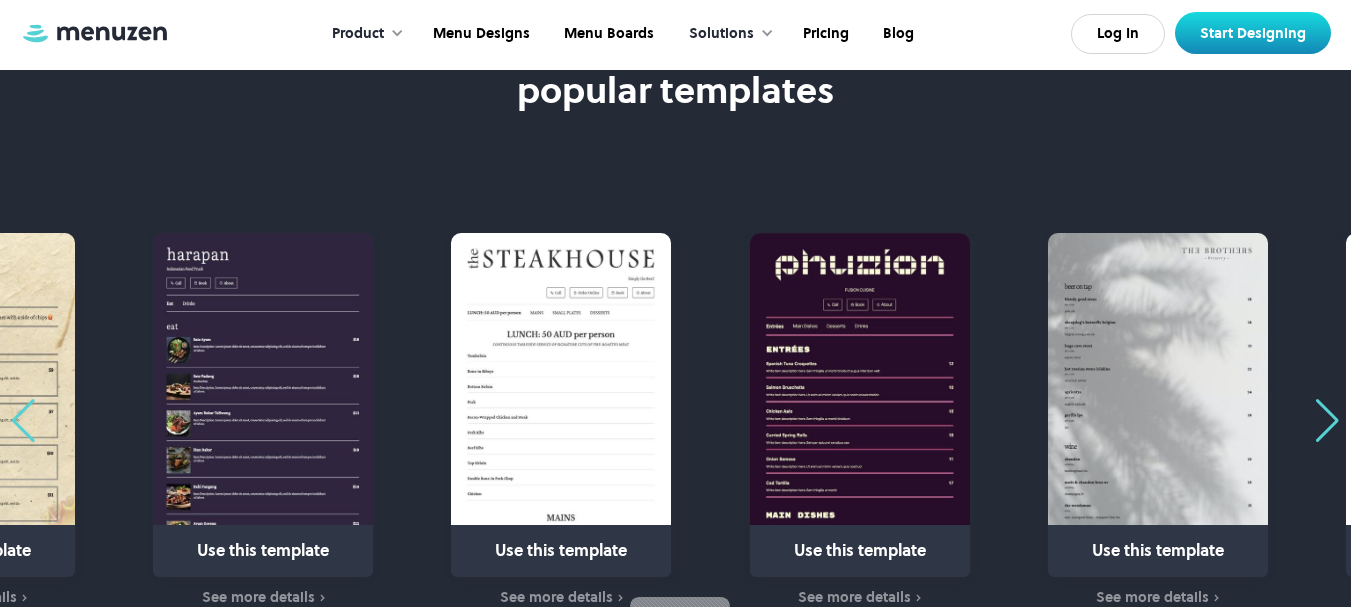 click at bounding box center [1327, 421] 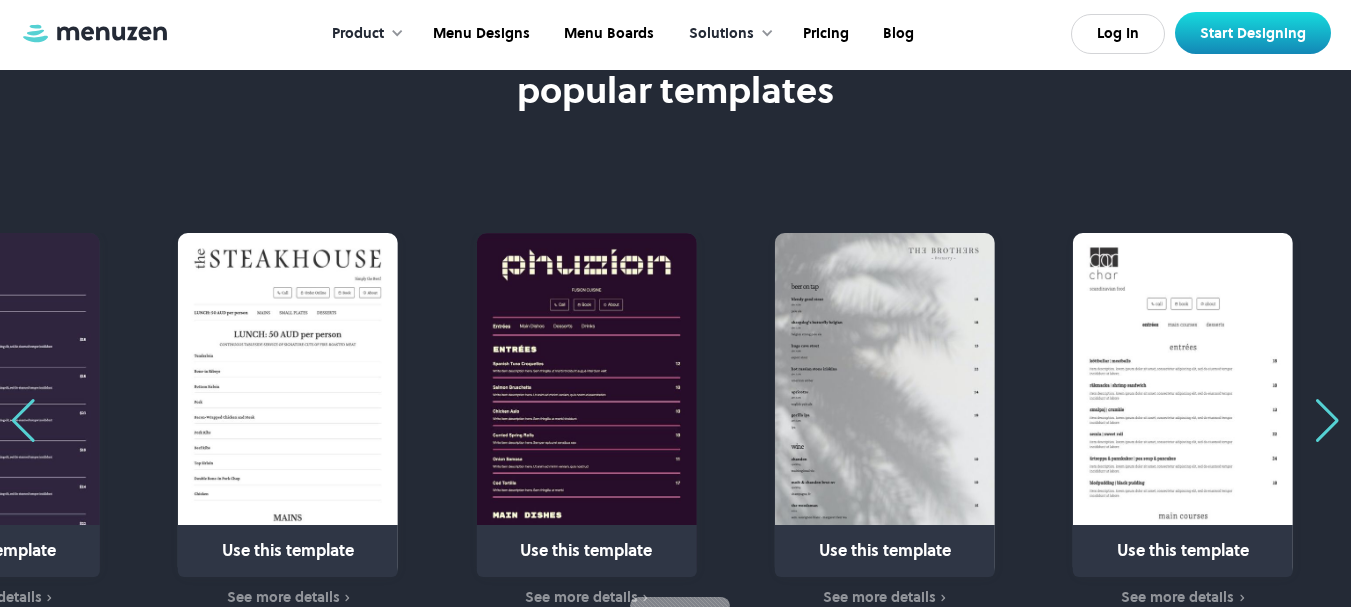 click at bounding box center [1327, 421] 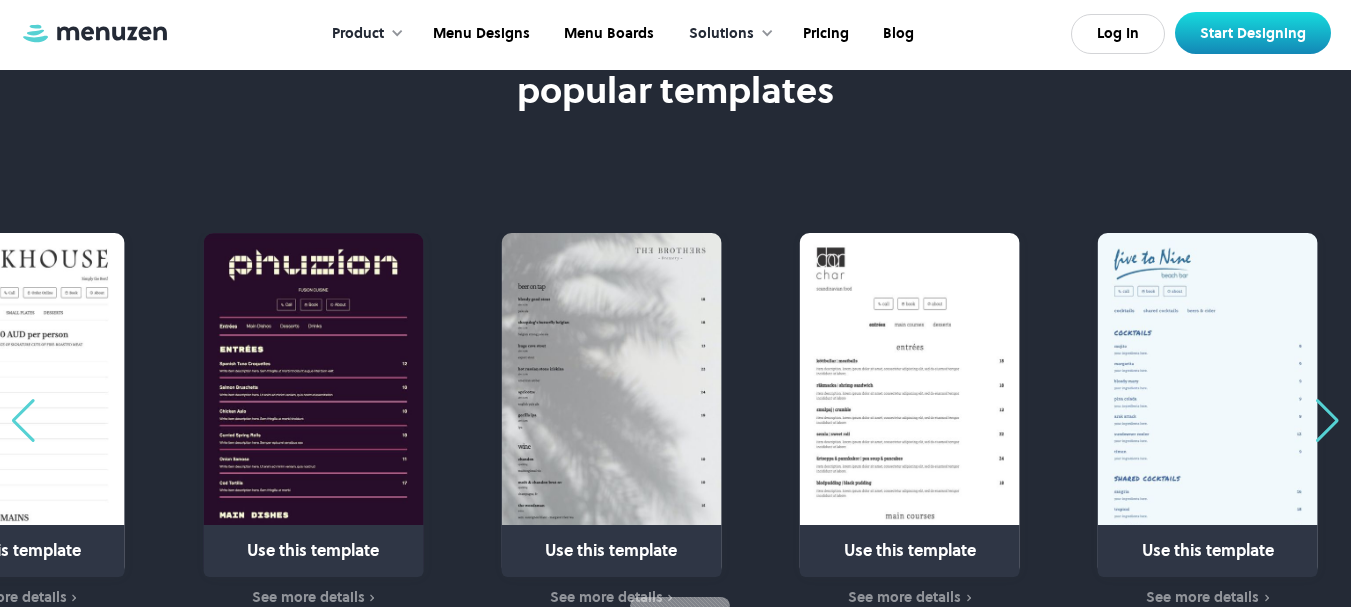 click at bounding box center (1327, 421) 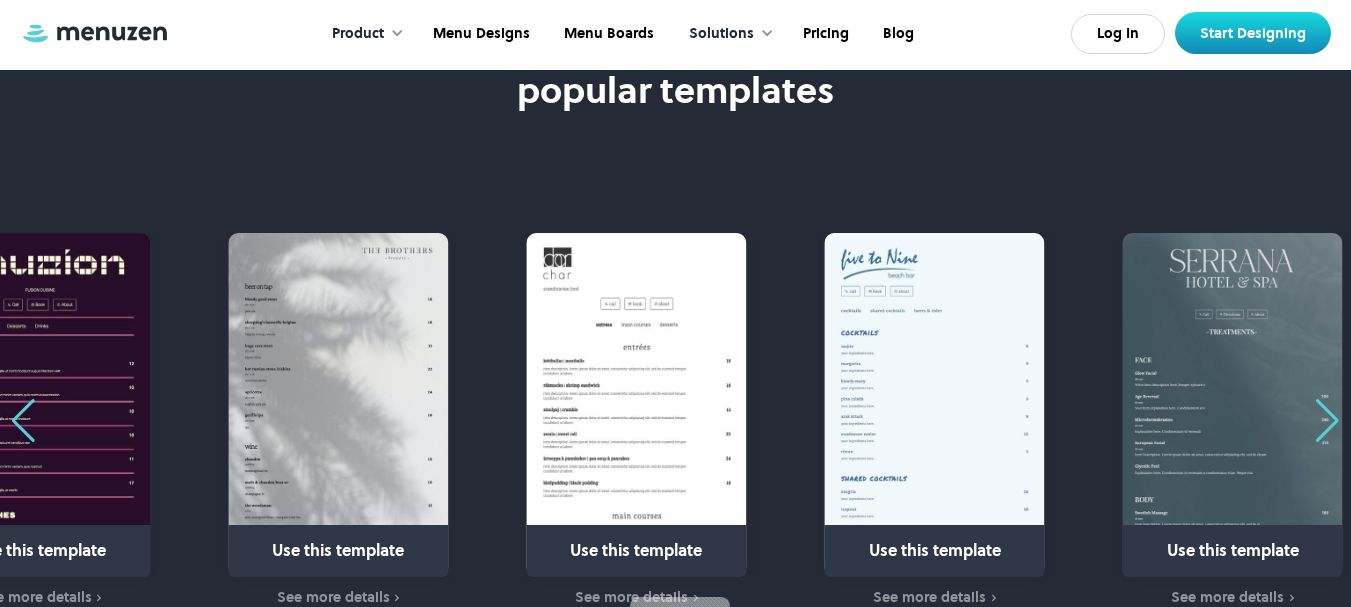 click at bounding box center [1327, 421] 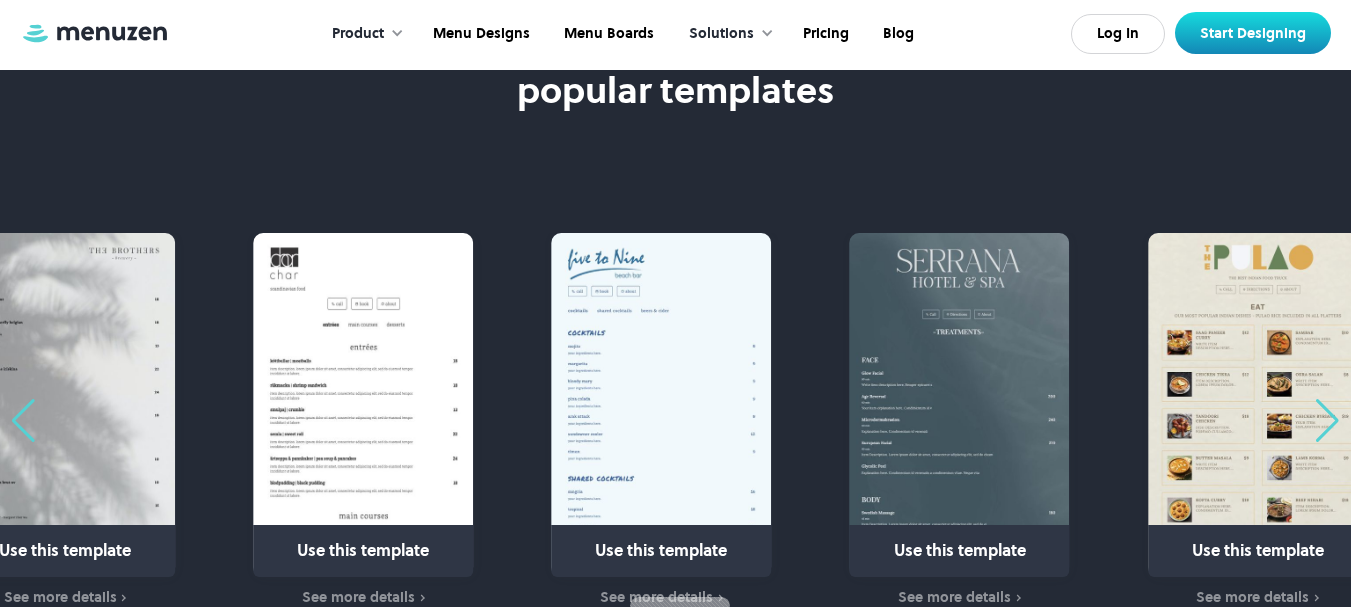 click at bounding box center [1327, 421] 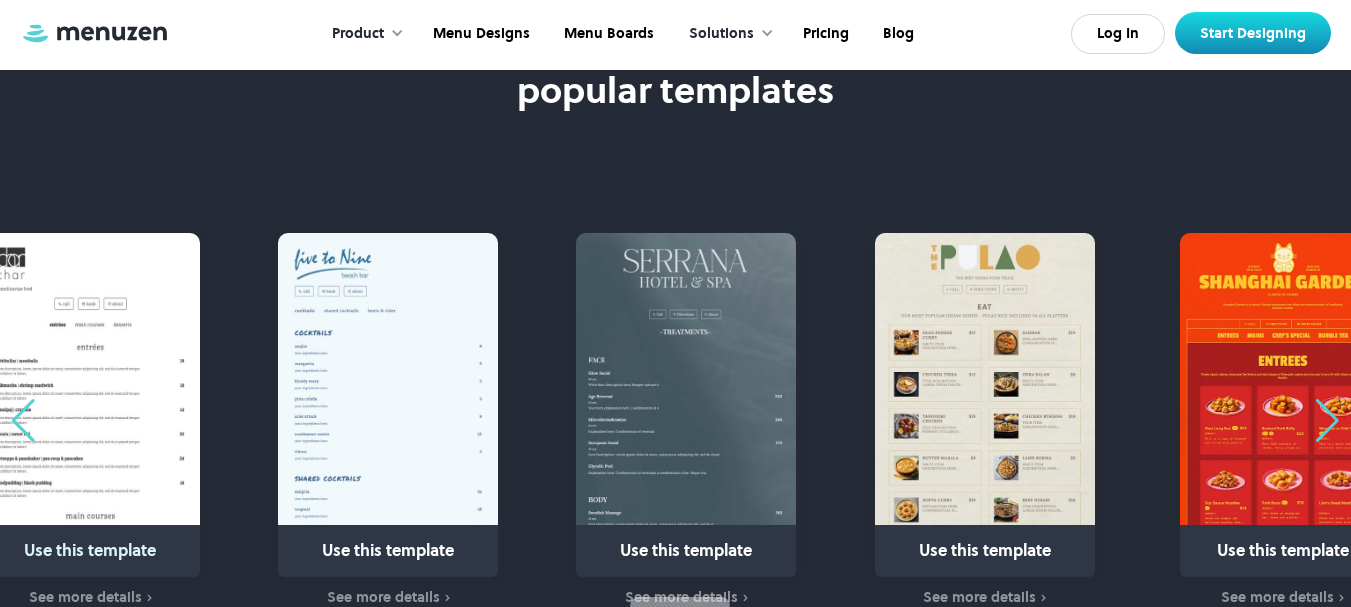 click at bounding box center (23, 421) 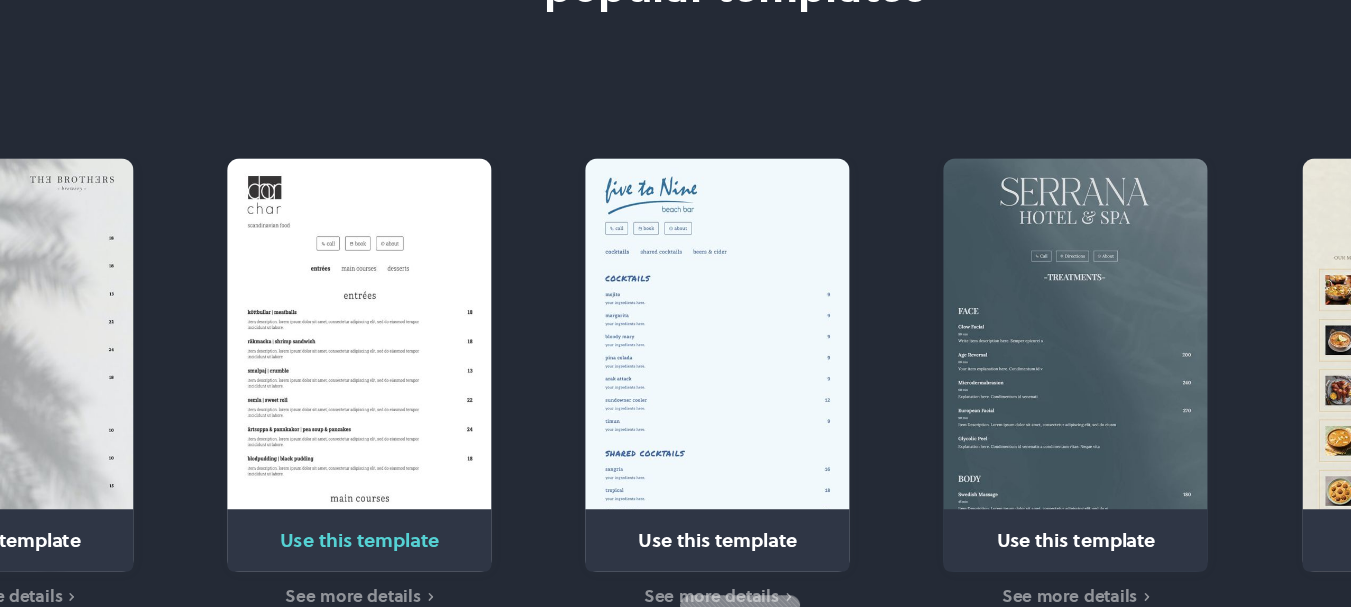 scroll, scrollTop: 1153, scrollLeft: 0, axis: vertical 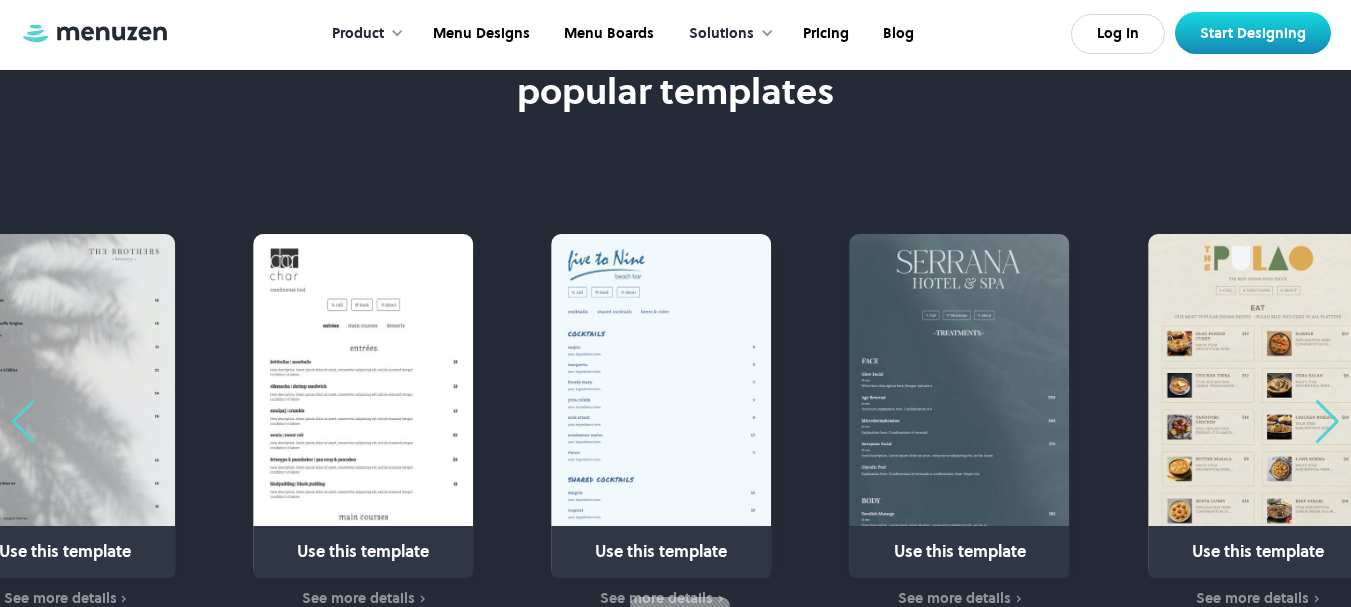 click at bounding box center (1327, 422) 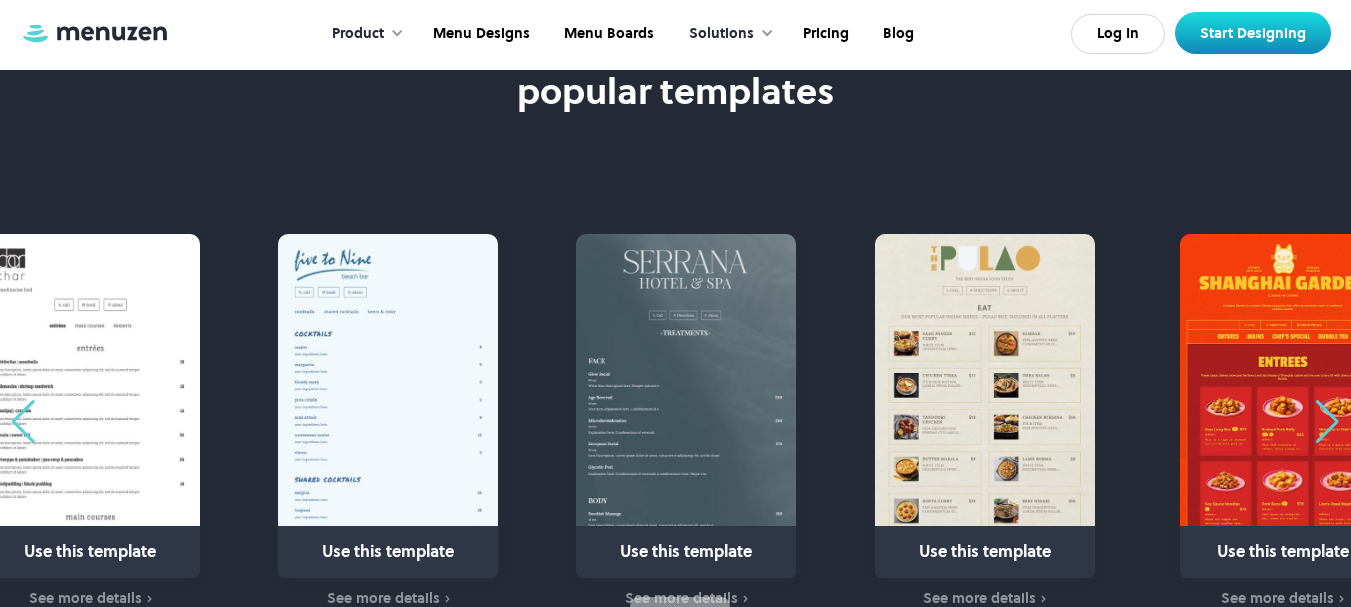 click at bounding box center [1327, 422] 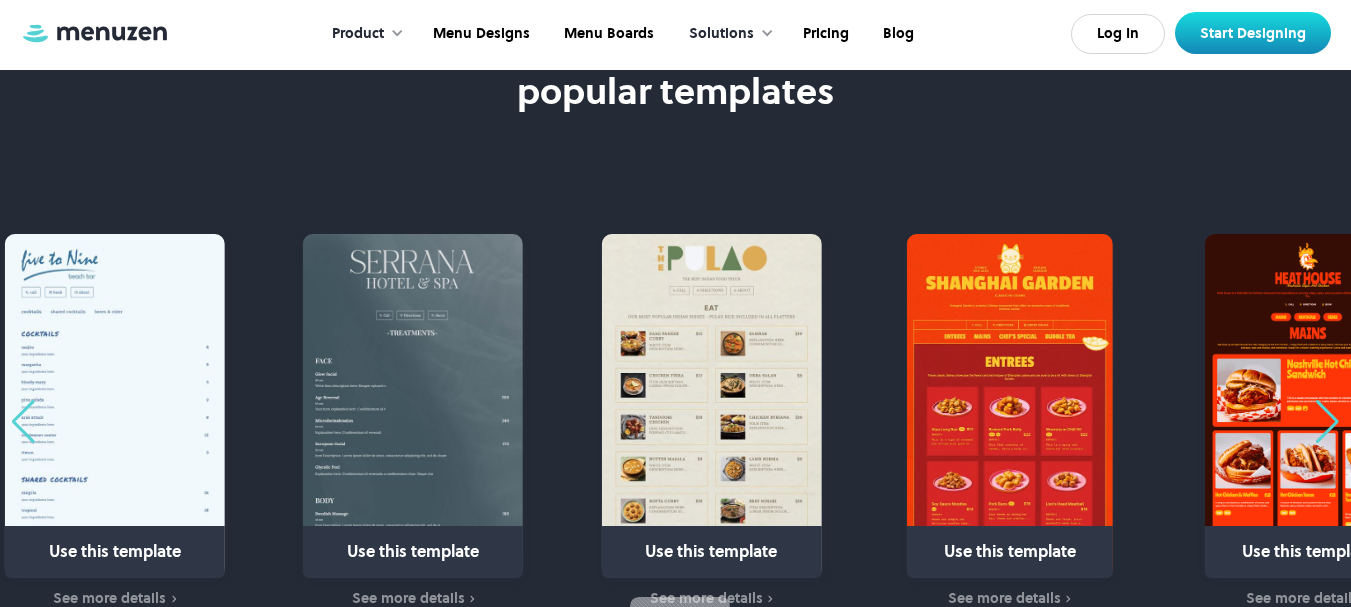 click at bounding box center [1327, 422] 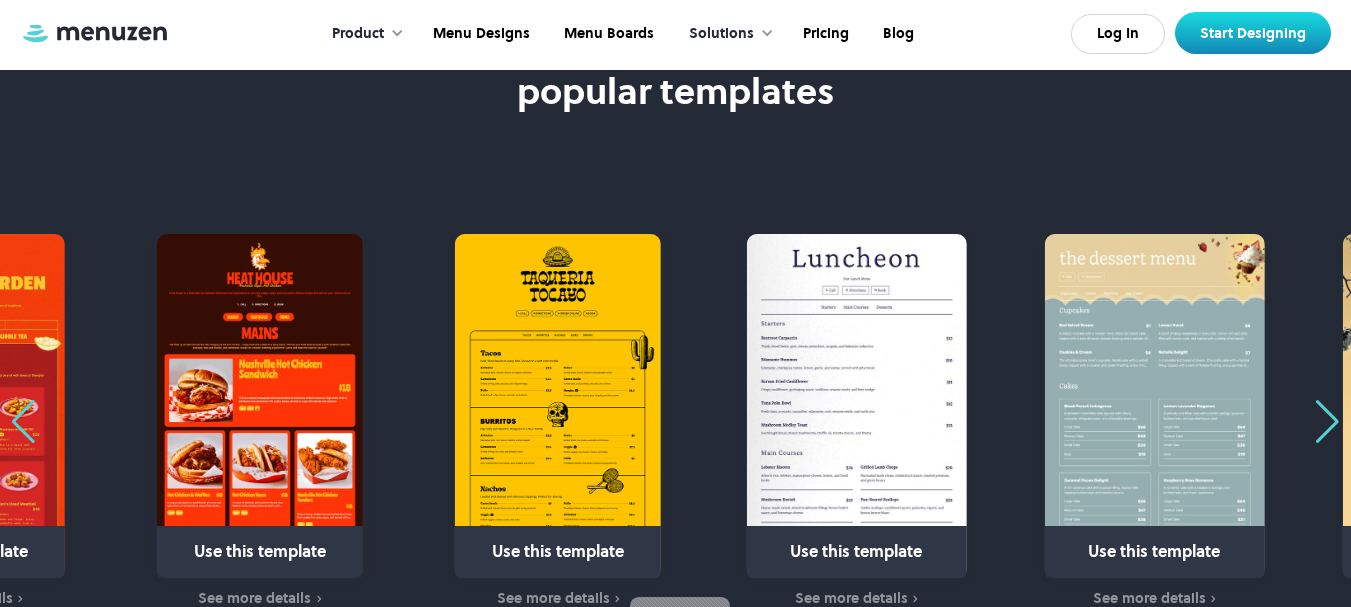 click at bounding box center (1327, 422) 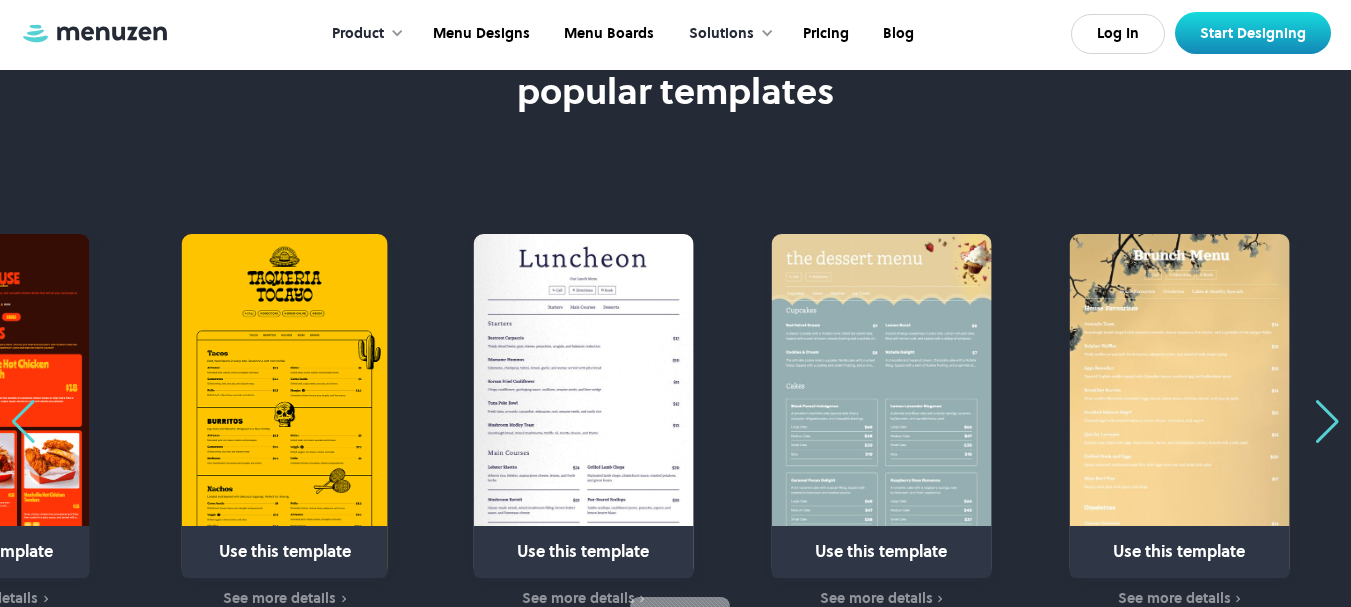 click at bounding box center [1327, 422] 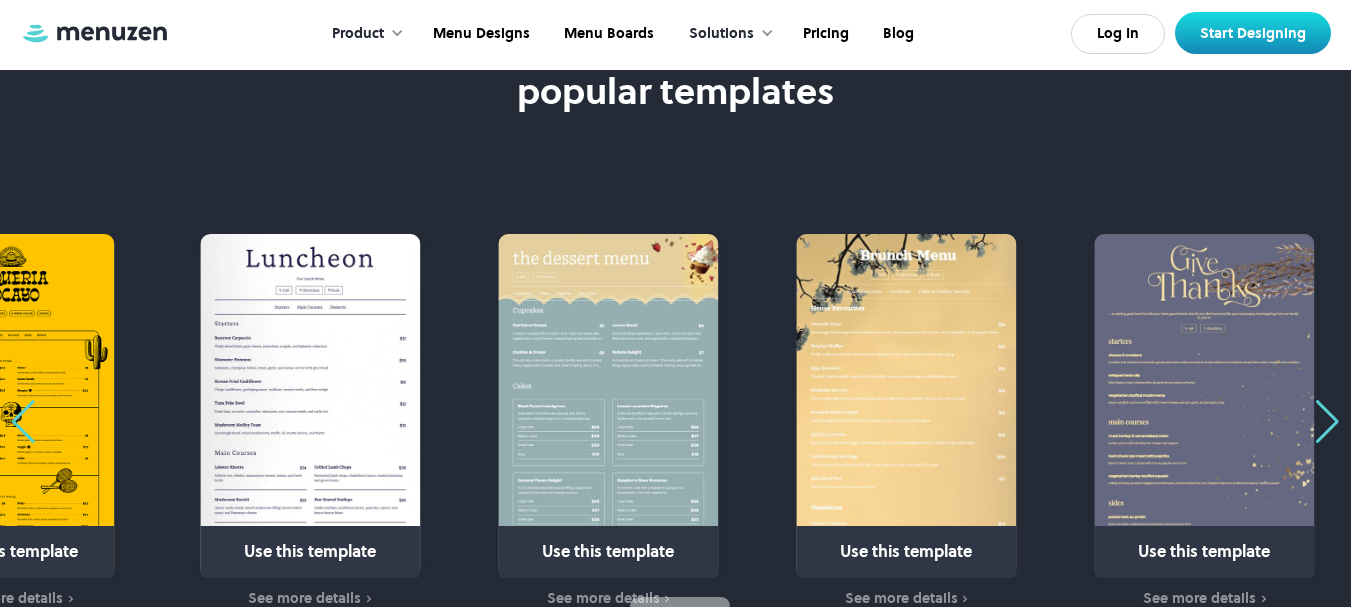 click at bounding box center (1327, 422) 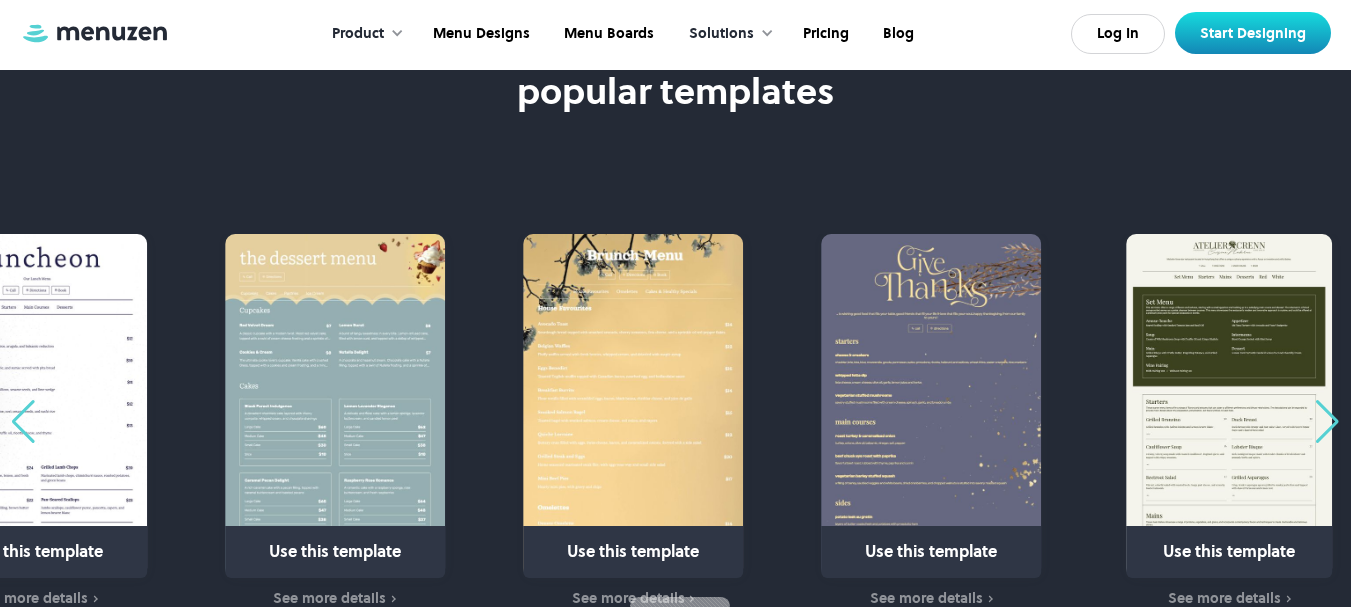 click at bounding box center [1327, 422] 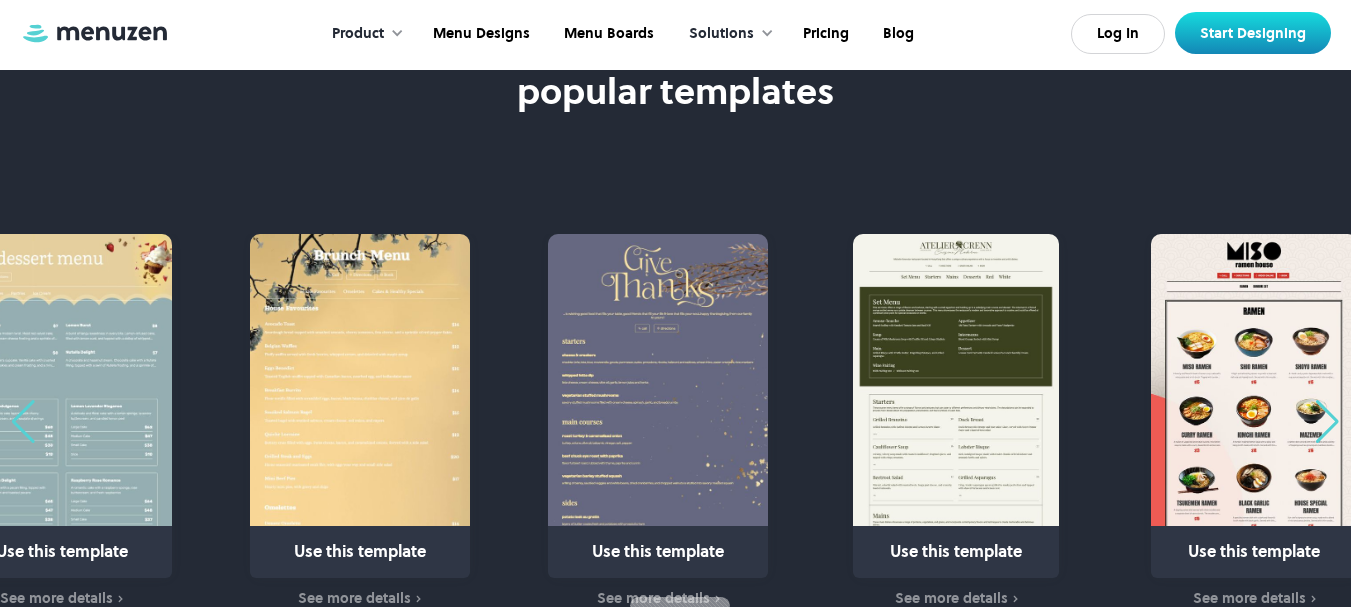 click at bounding box center [1327, 422] 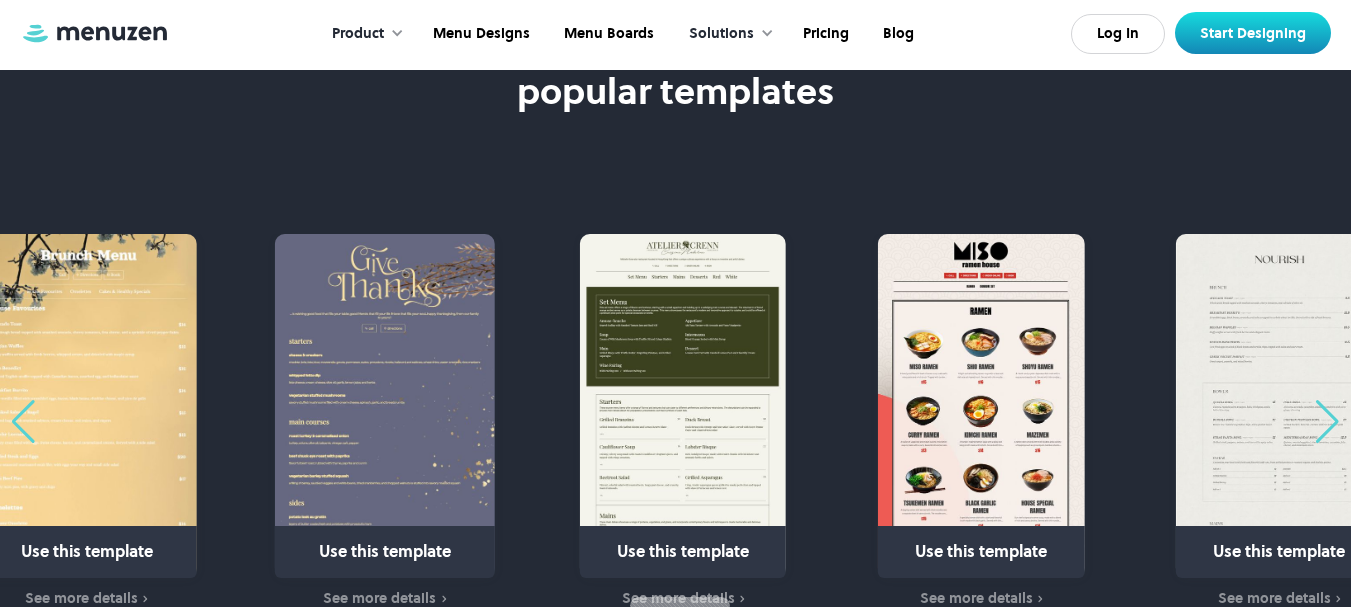 click at bounding box center (1327, 422) 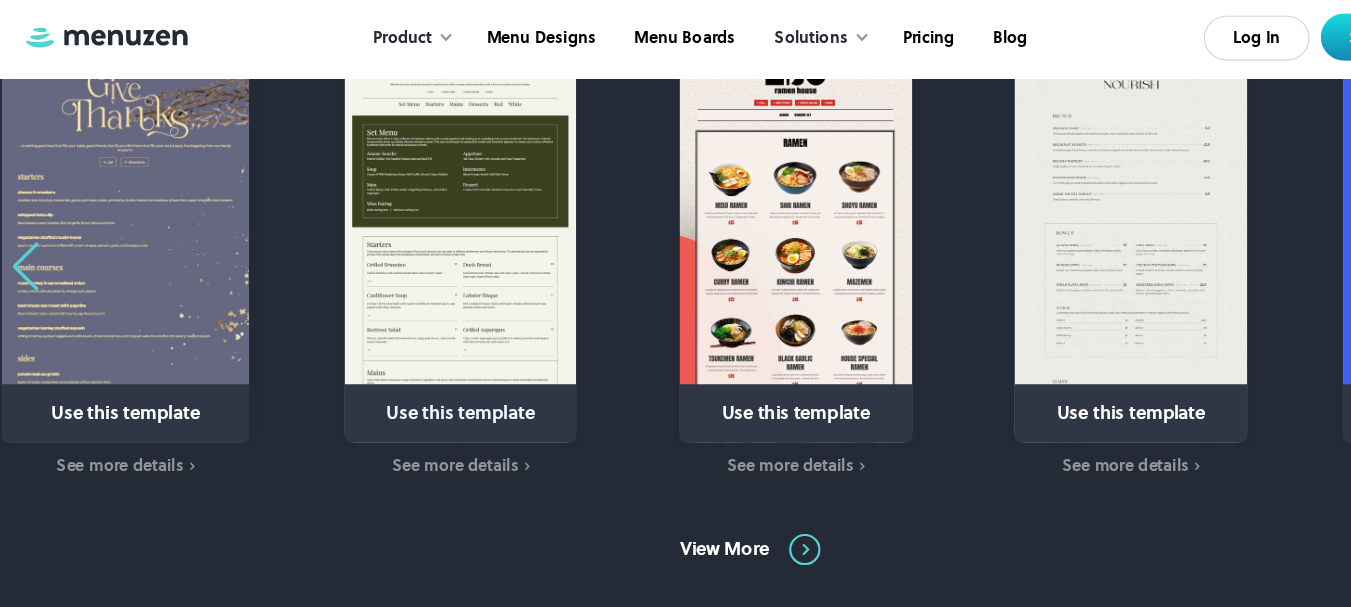 scroll, scrollTop: 1336, scrollLeft: 0, axis: vertical 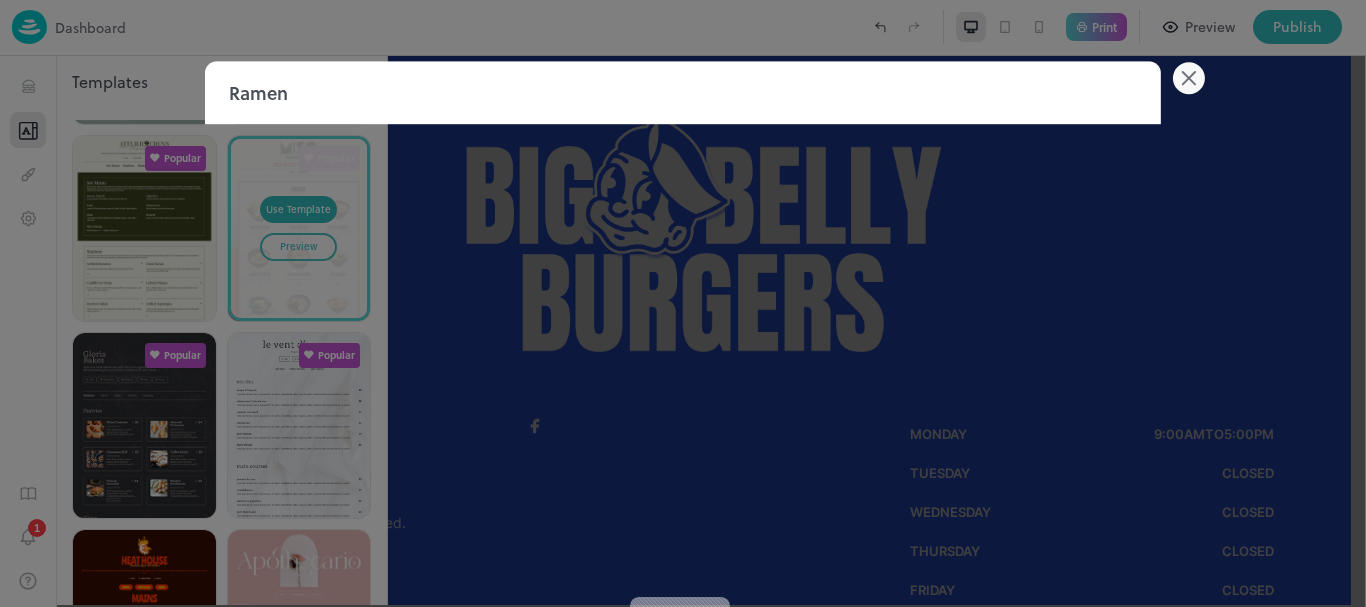 click 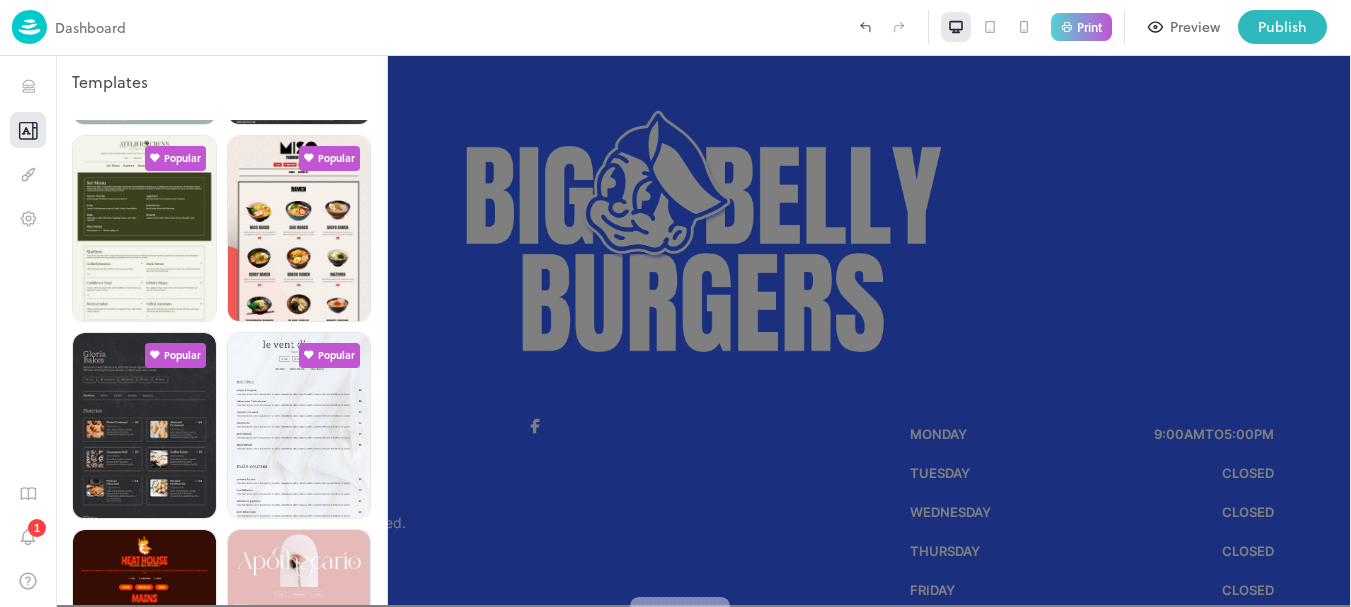 click at bounding box center (675, 303) 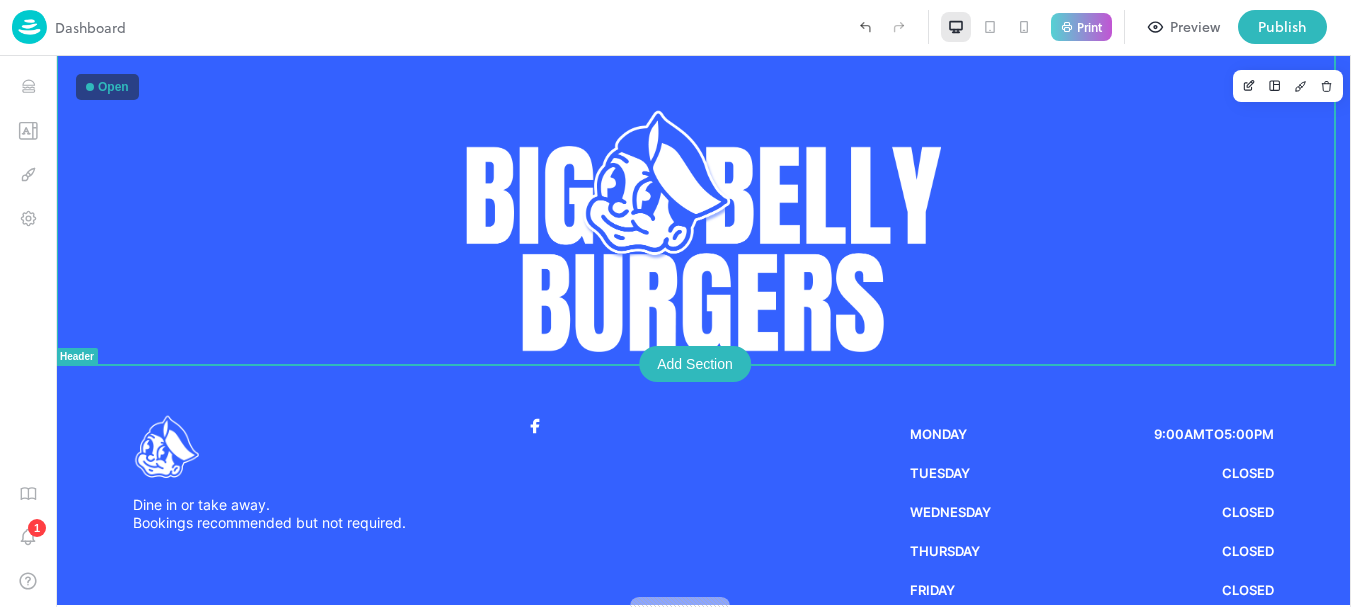 click at bounding box center [703, 209] 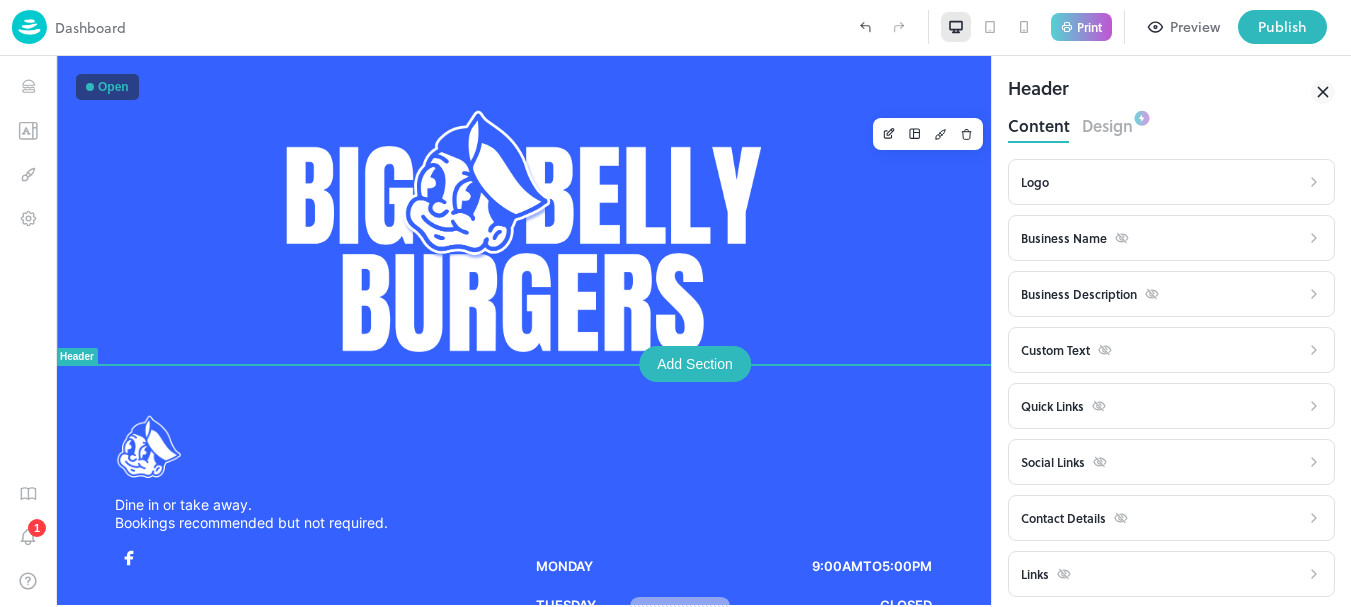 scroll, scrollTop: 0, scrollLeft: 0, axis: both 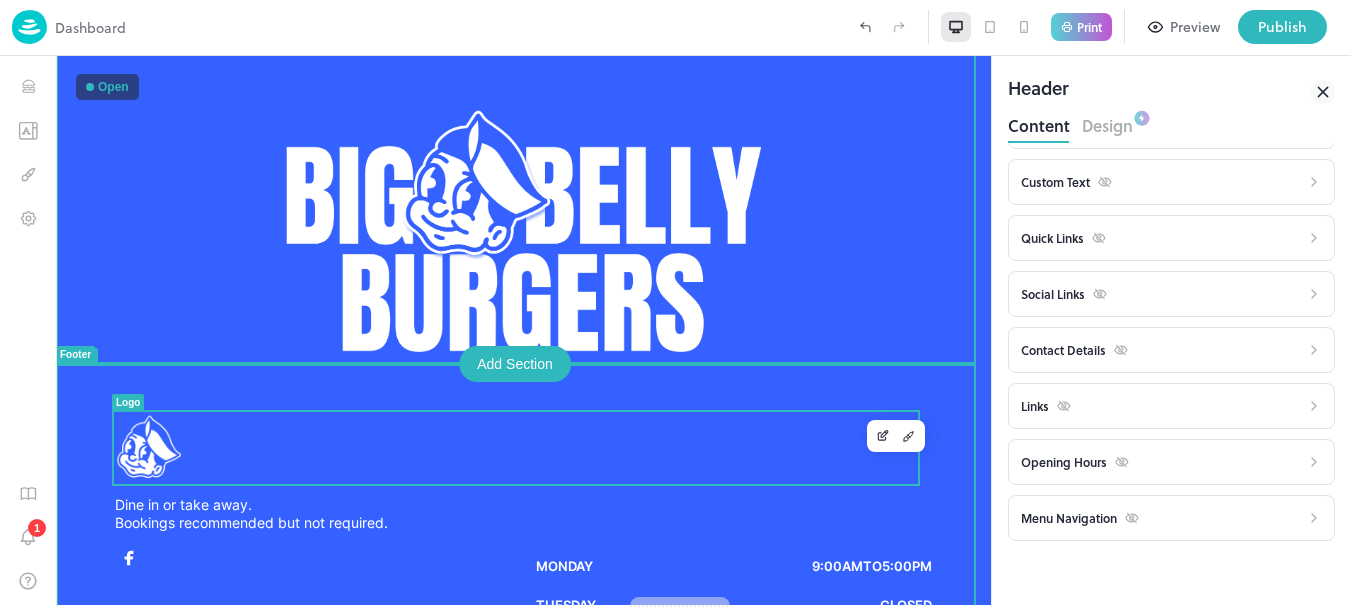 click at bounding box center (524, 448) 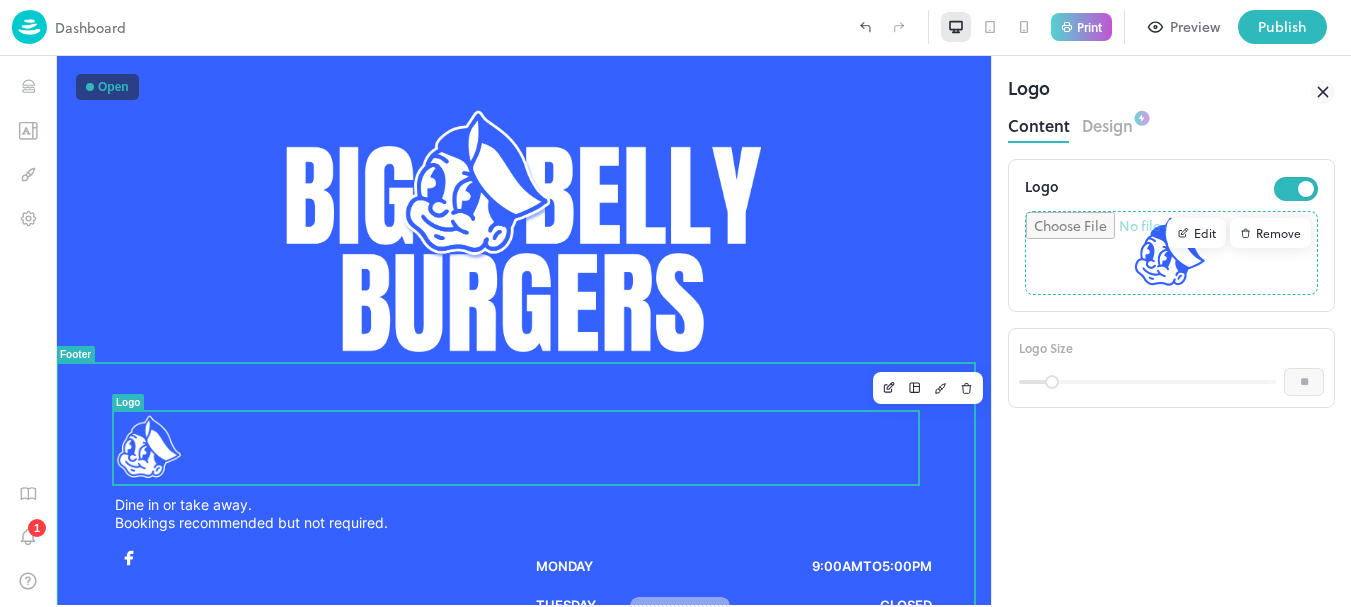 click on "Dine in or take away.
Bookings recommended but not required. Open Open Monday 9:00am  to  5:00pm Tuesday Closed Wednesday Closed Thursday Closed Friday Closed Saturday Closed Sunday Closed" at bounding box center (523, 612) 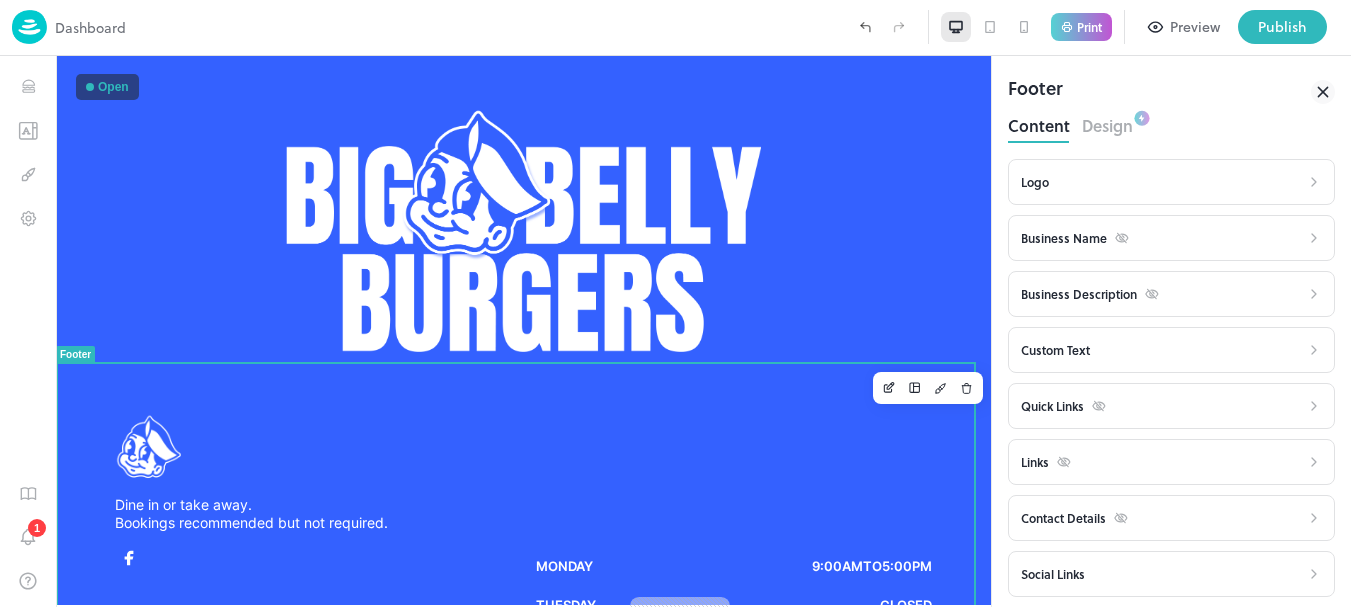 click on "Design" at bounding box center [1107, 123] 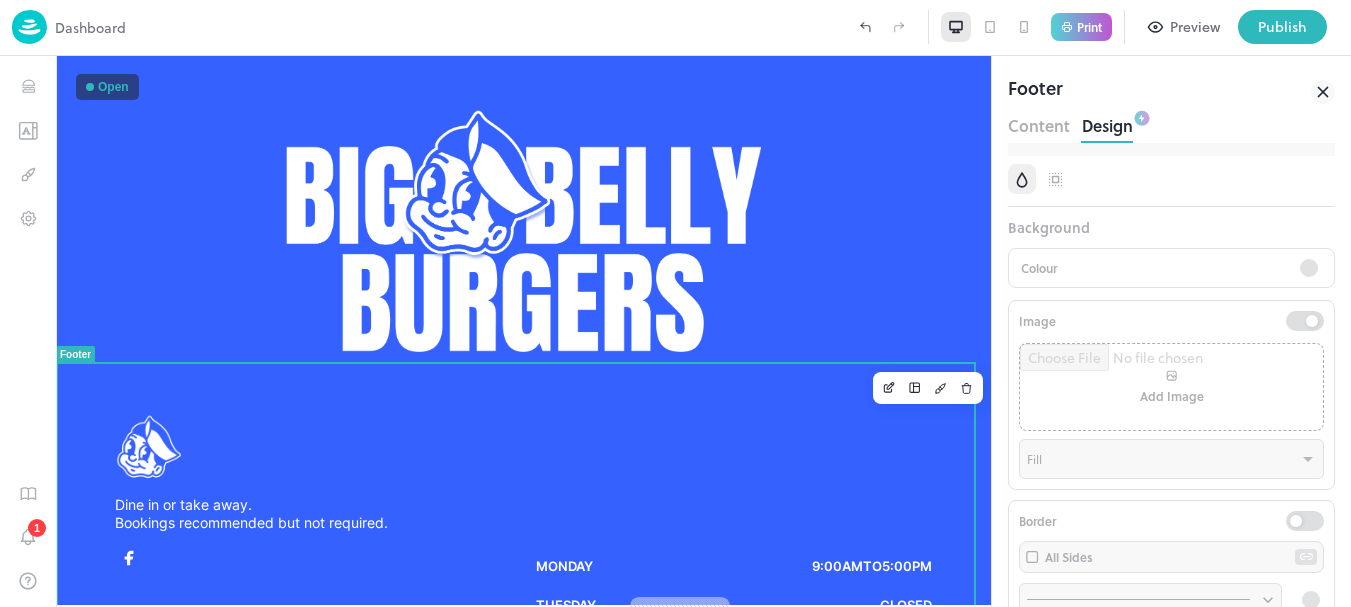 scroll, scrollTop: 312, scrollLeft: 0, axis: vertical 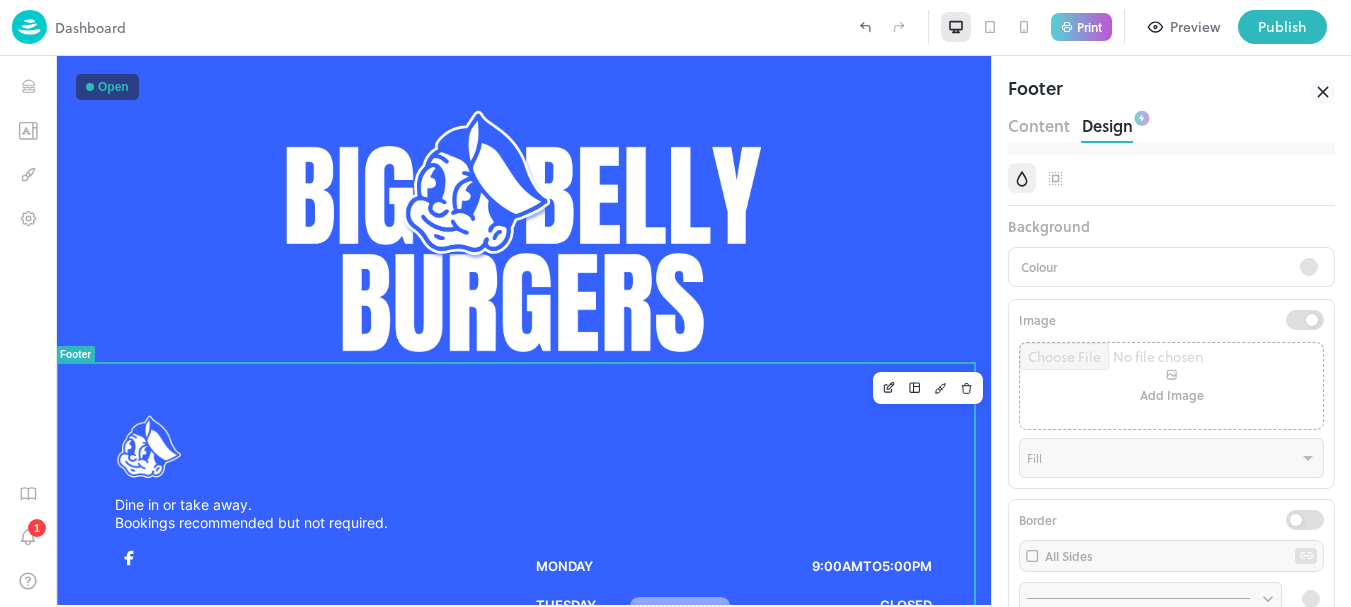 click on "Colour" at bounding box center [1171, 267] 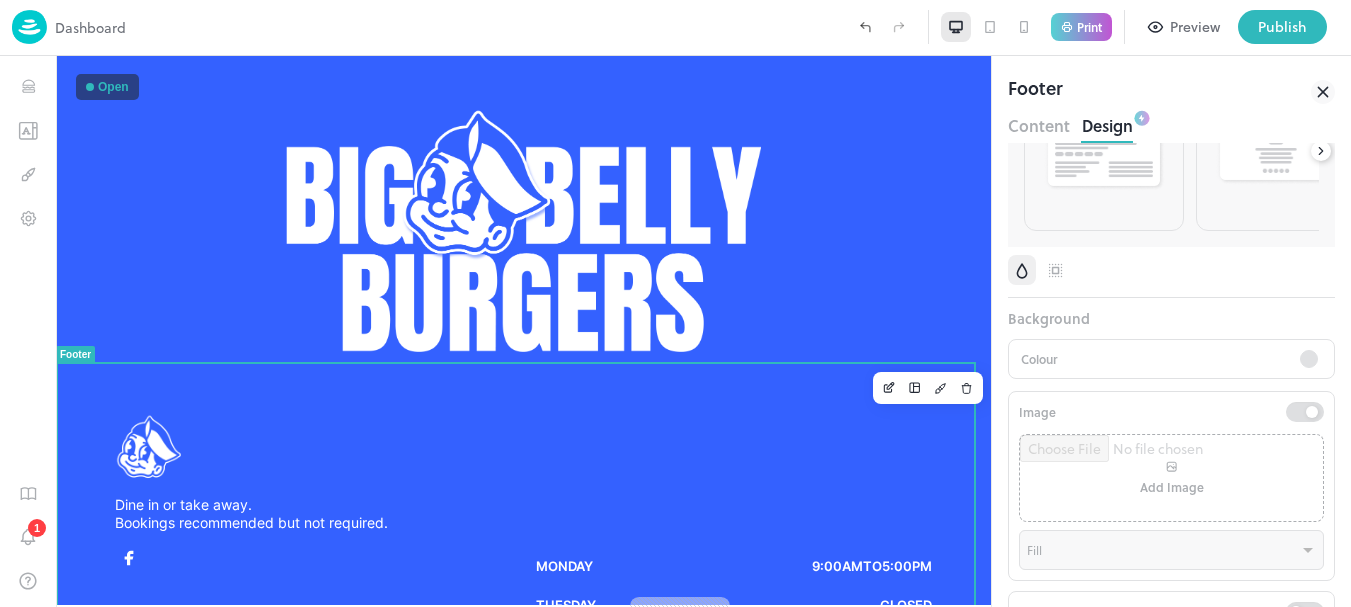 scroll, scrollTop: 0, scrollLeft: 0, axis: both 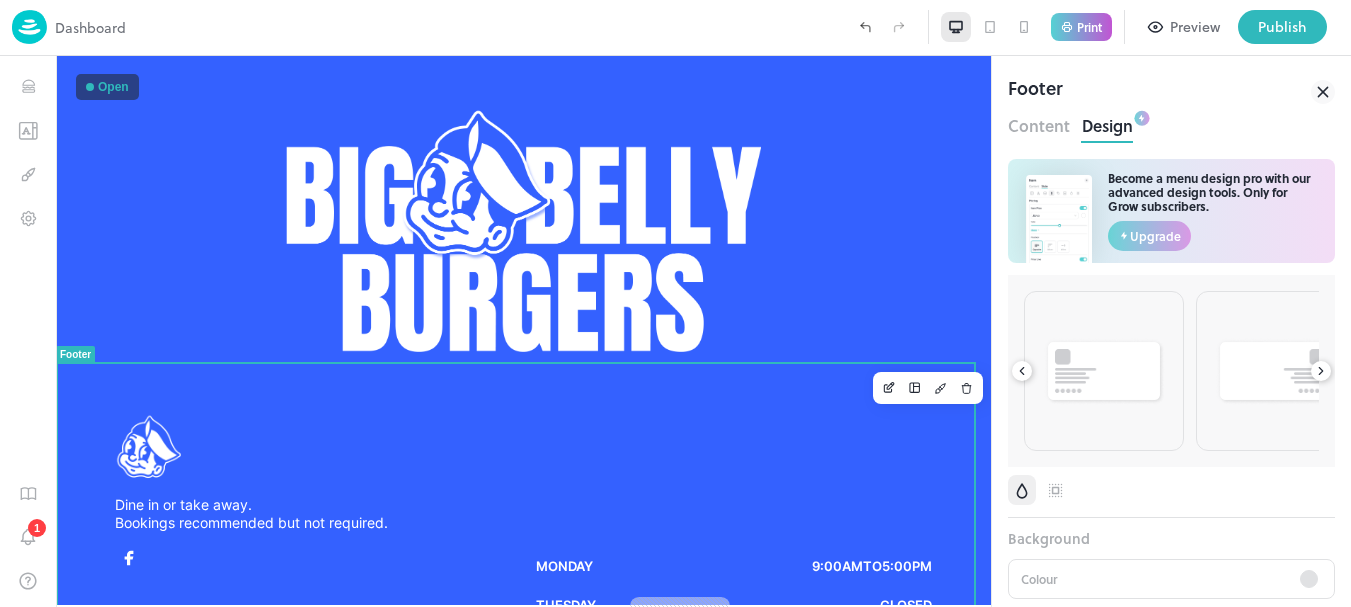 click 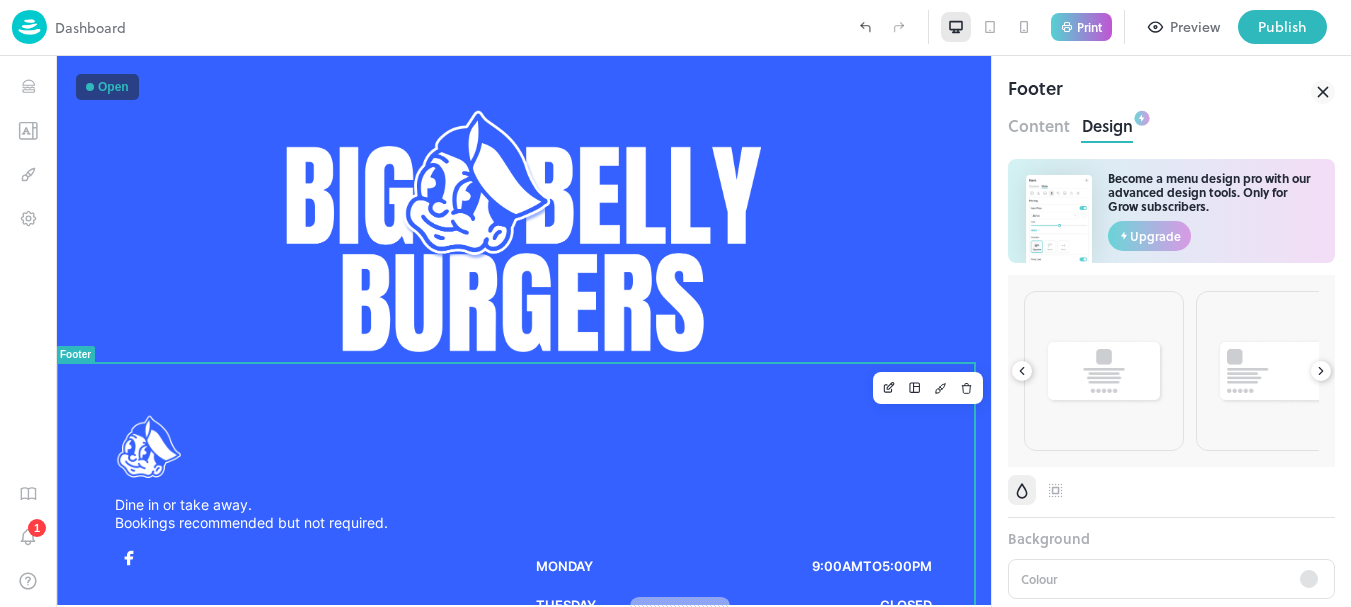 click 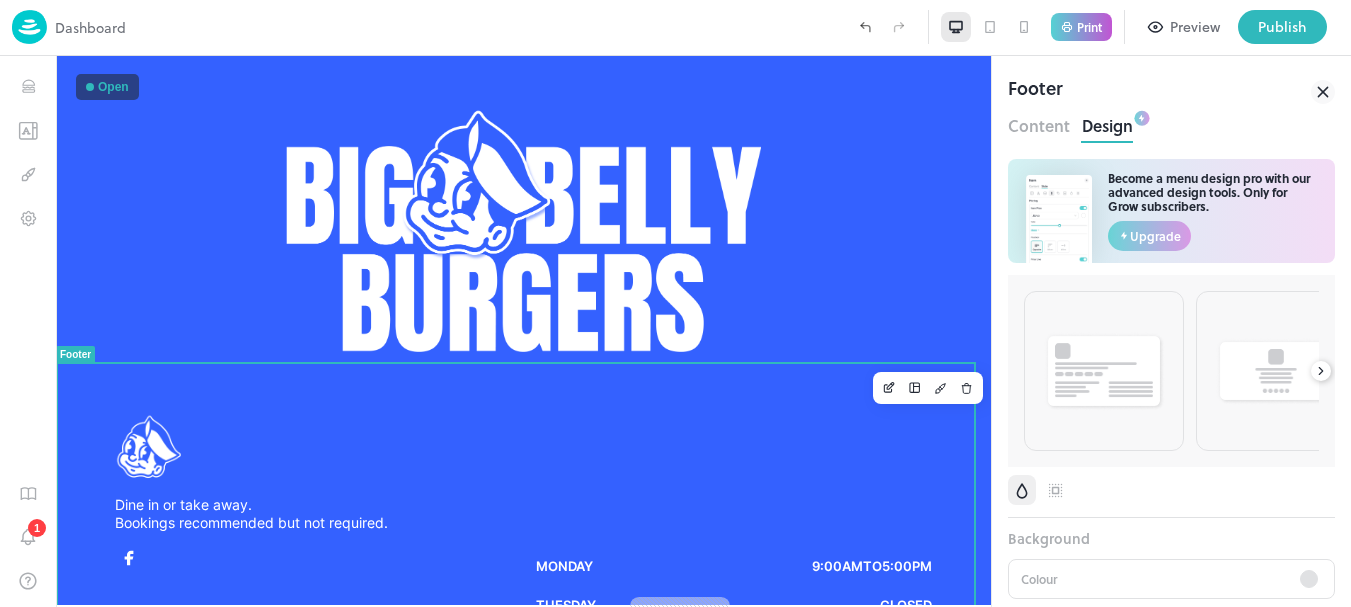 click at bounding box center [1171, 371] 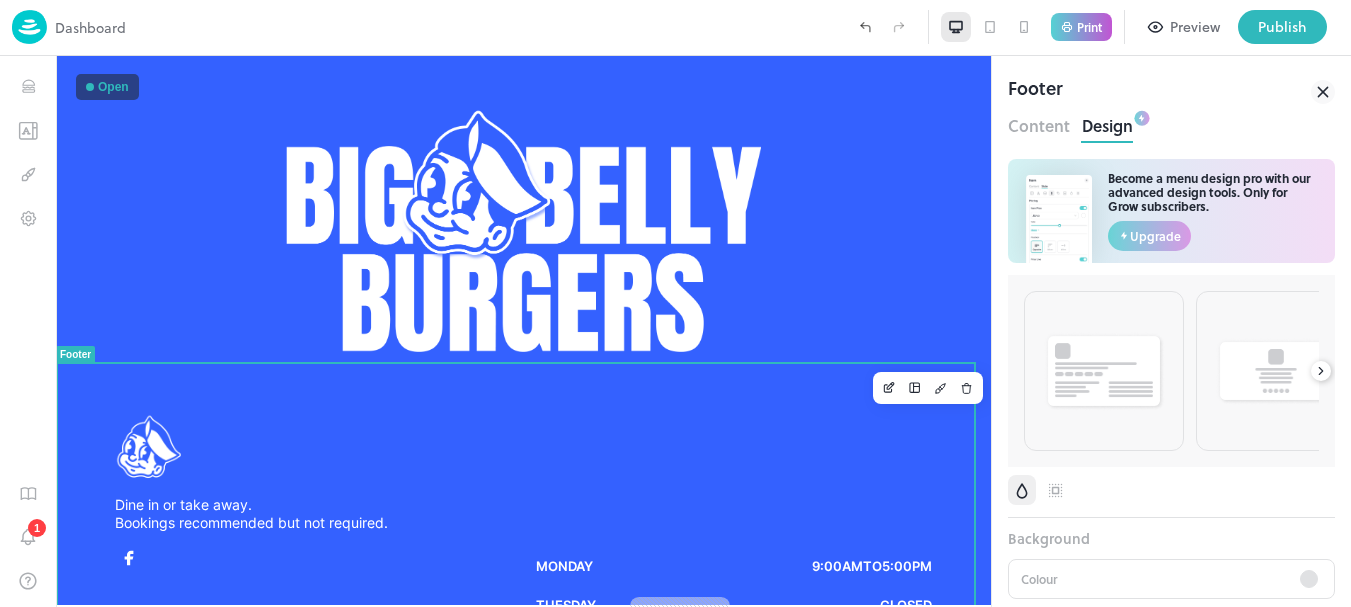 click 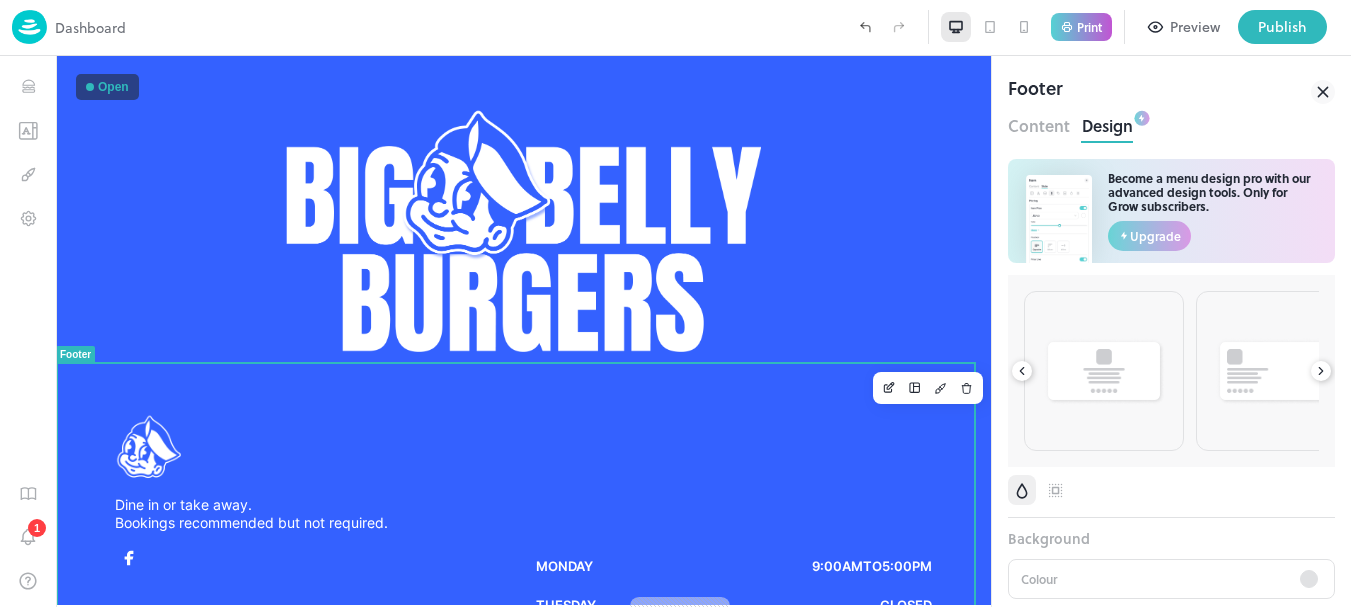 click 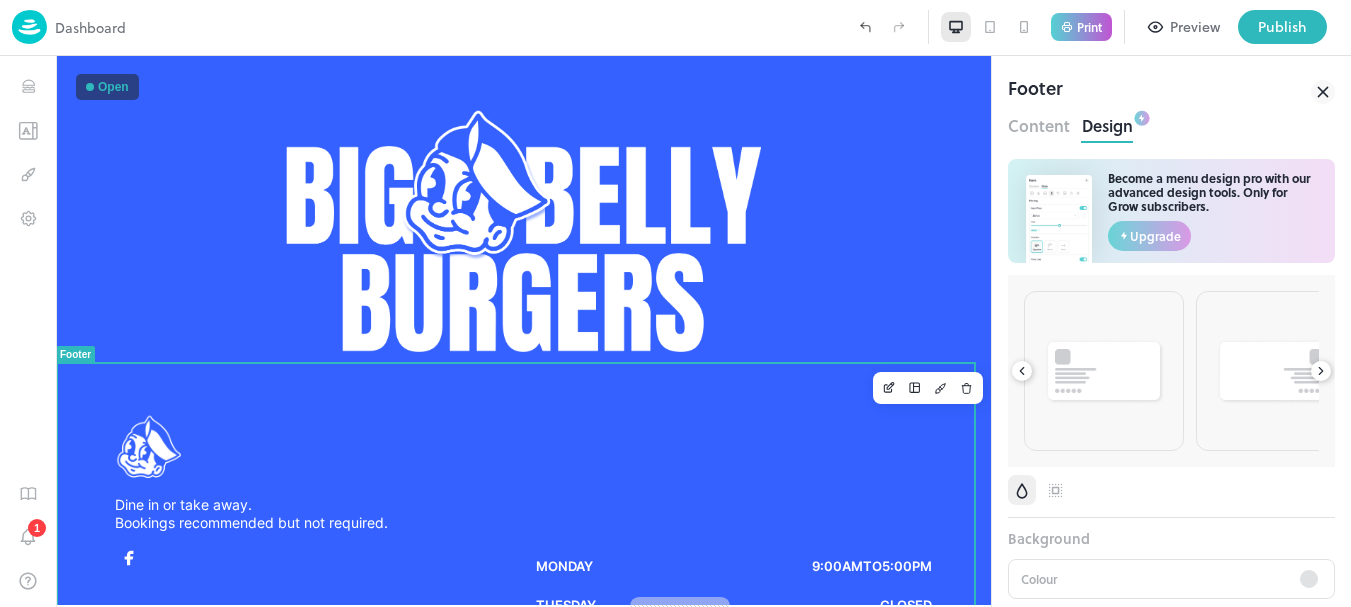click 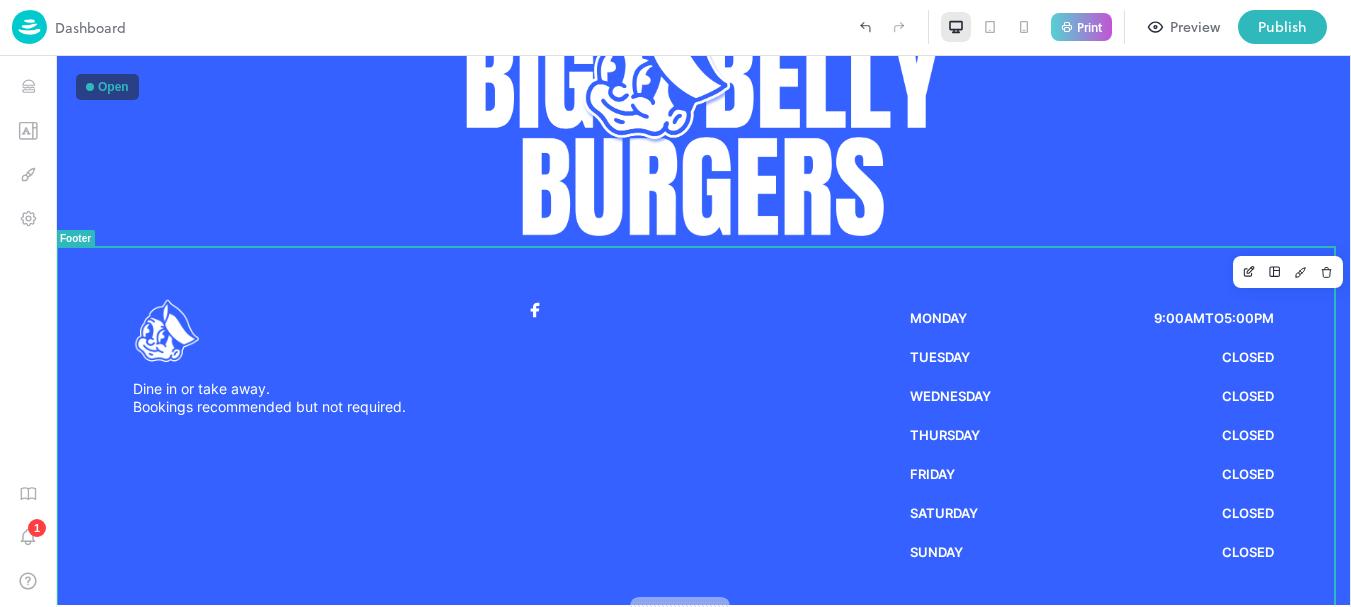 scroll, scrollTop: 124, scrollLeft: 0, axis: vertical 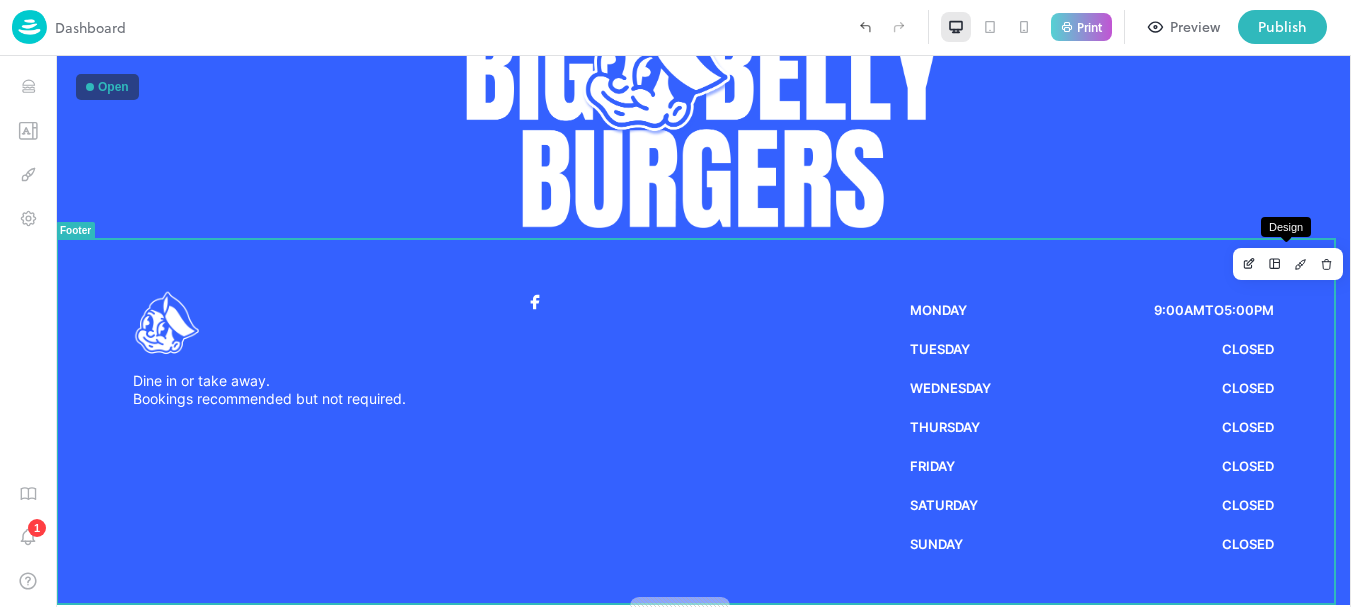 click at bounding box center (1301, 264) 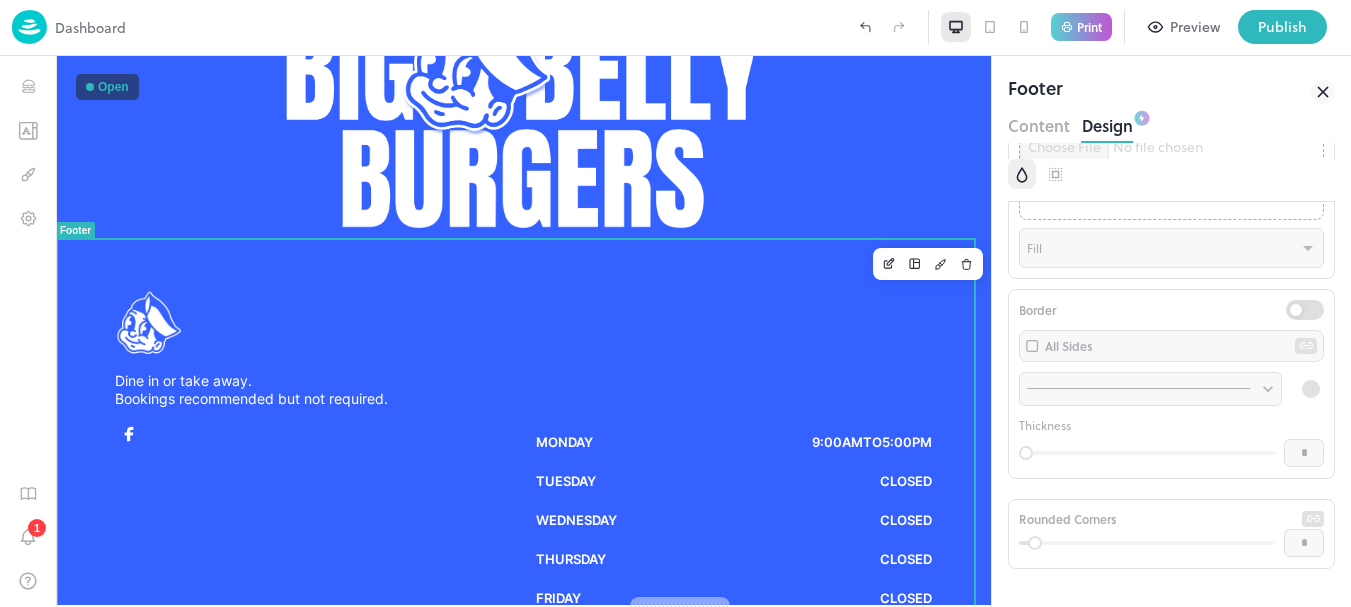 scroll, scrollTop: 0, scrollLeft: 0, axis: both 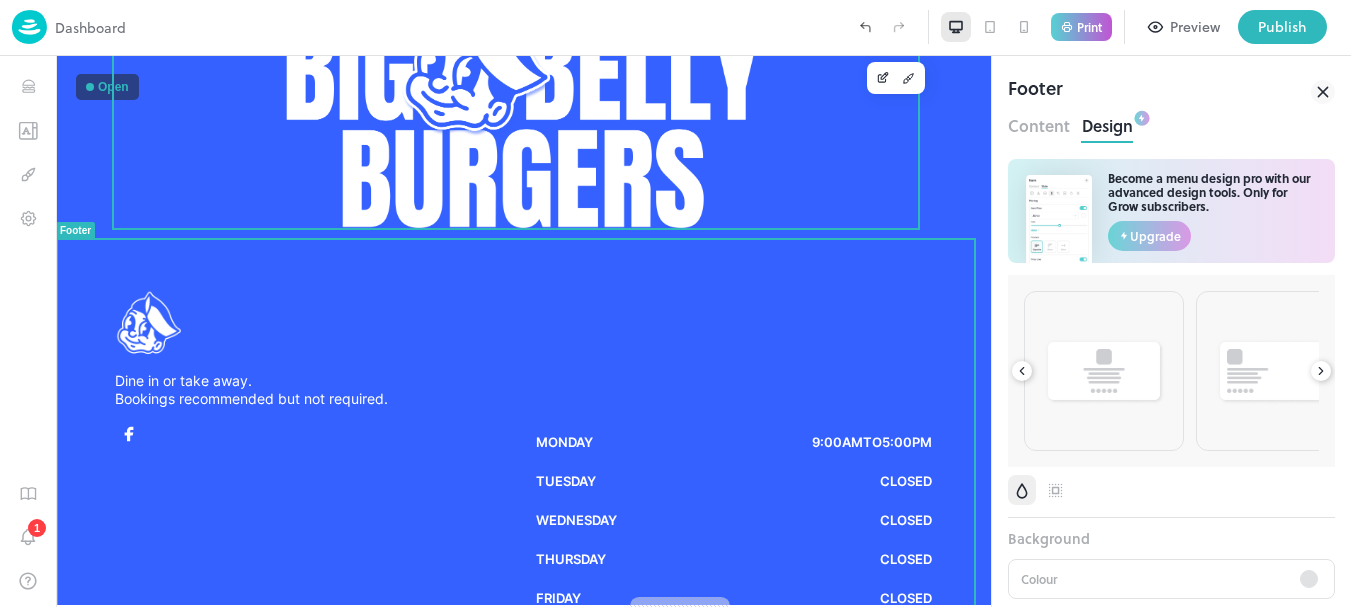 click at bounding box center [524, 103] 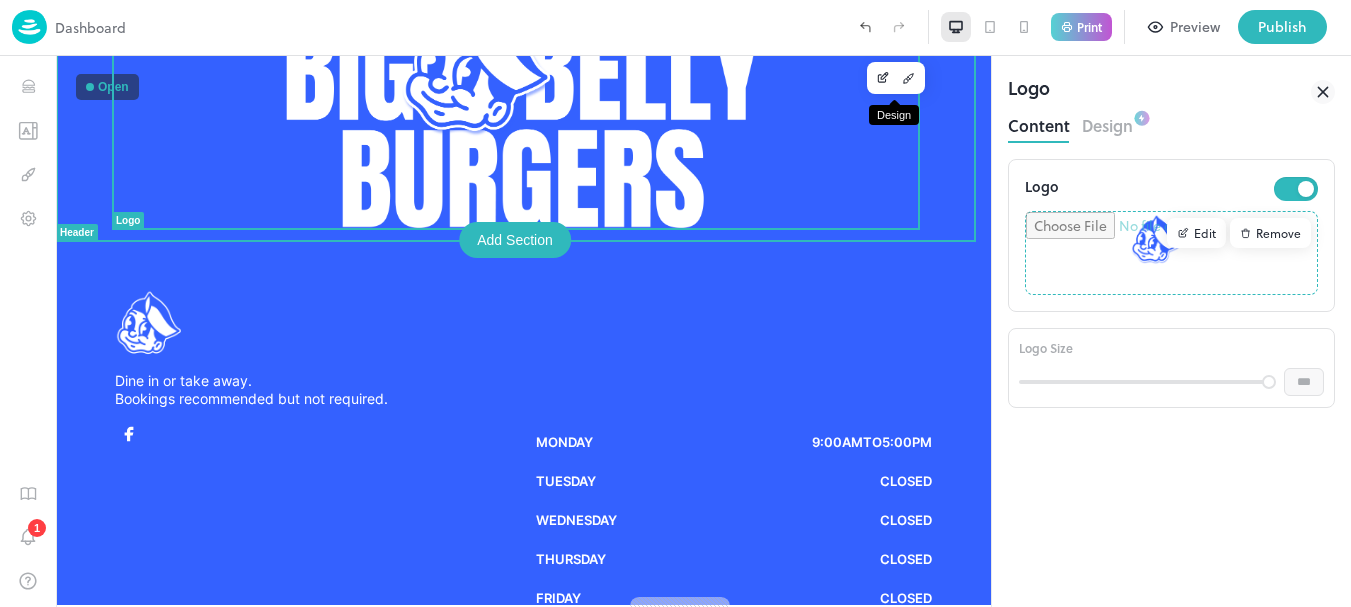 click 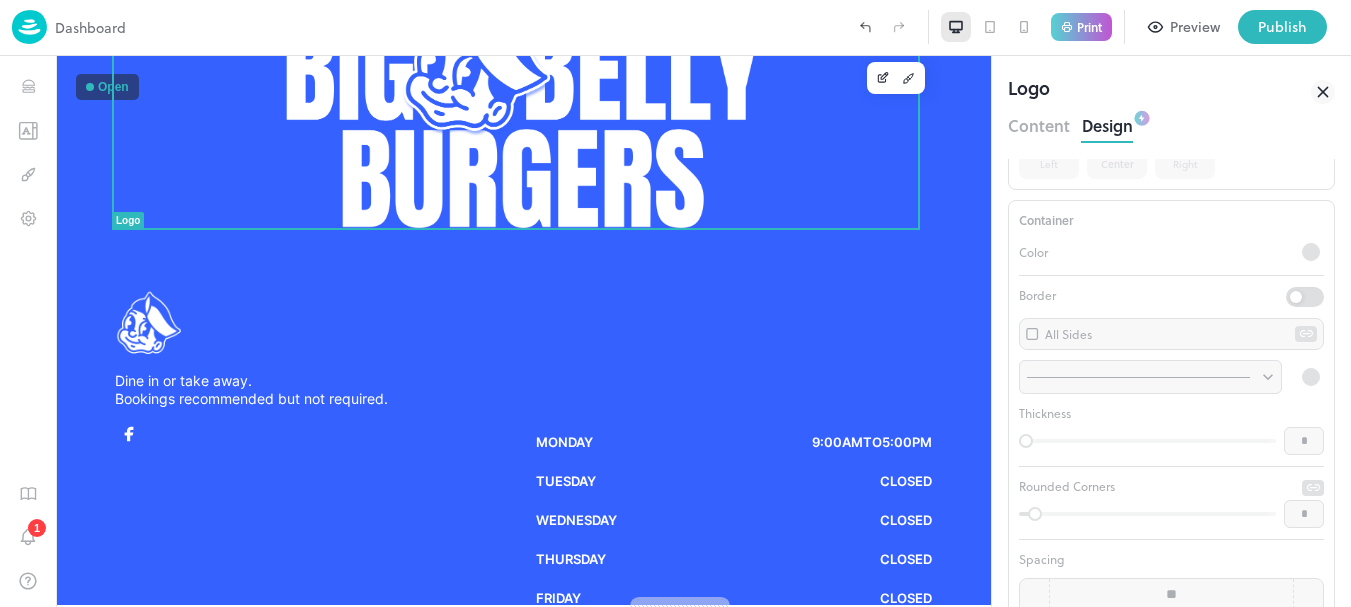 scroll, scrollTop: 196, scrollLeft: 0, axis: vertical 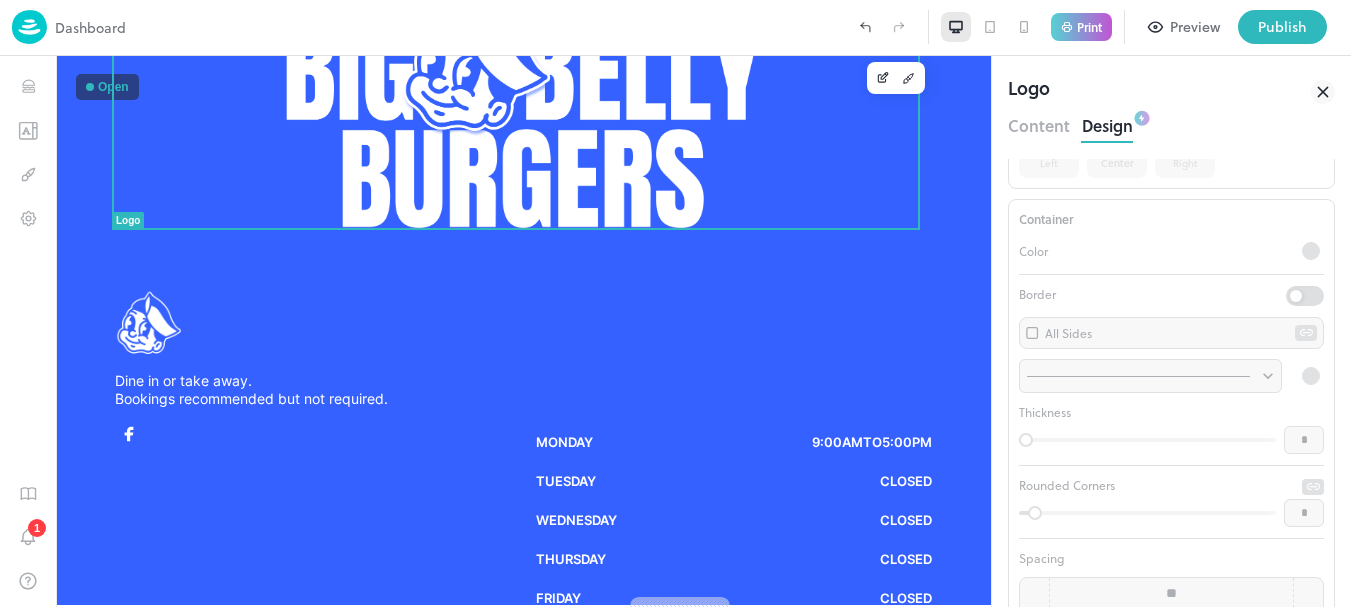 drag, startPoint x: 1326, startPoint y: 98, endPoint x: 654, endPoint y: 377, distance: 727.61597 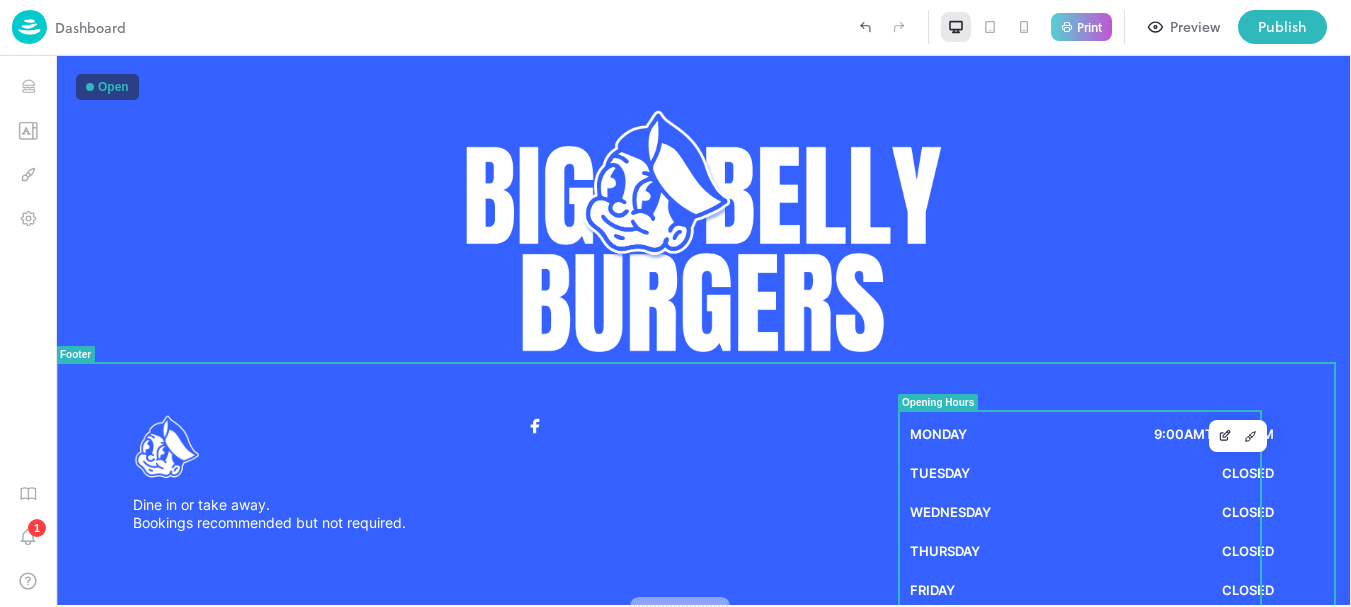 scroll, scrollTop: 0, scrollLeft: 0, axis: both 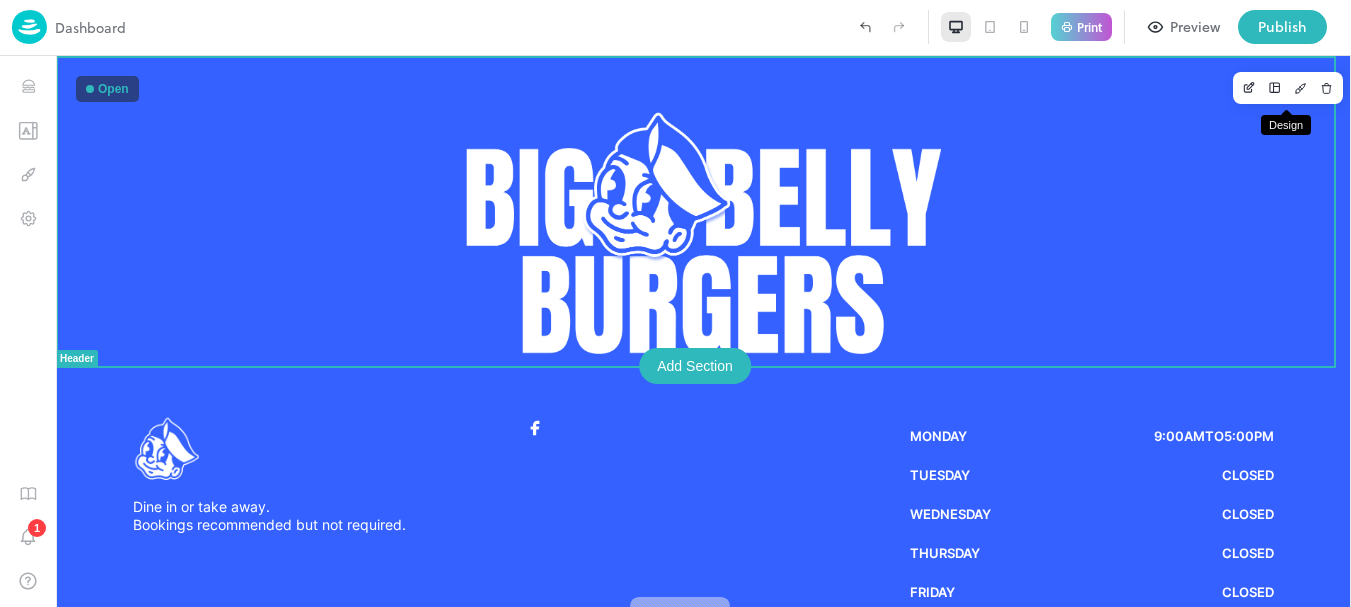 click at bounding box center [1301, 88] 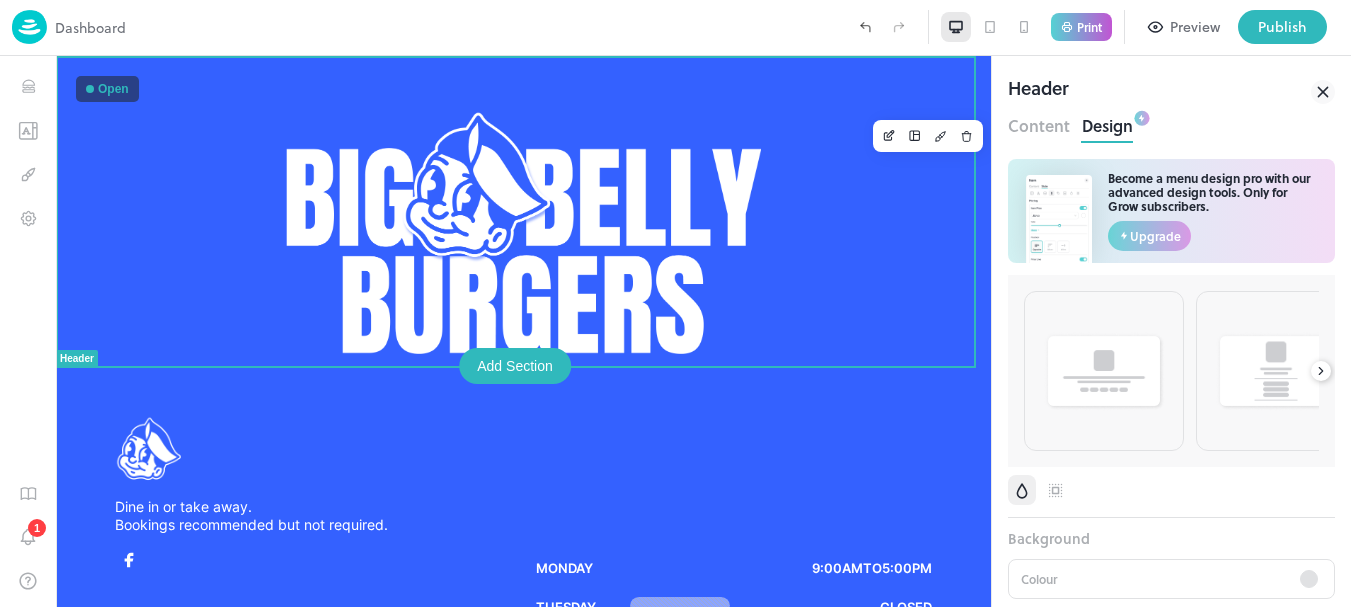 scroll, scrollTop: 0, scrollLeft: 0, axis: both 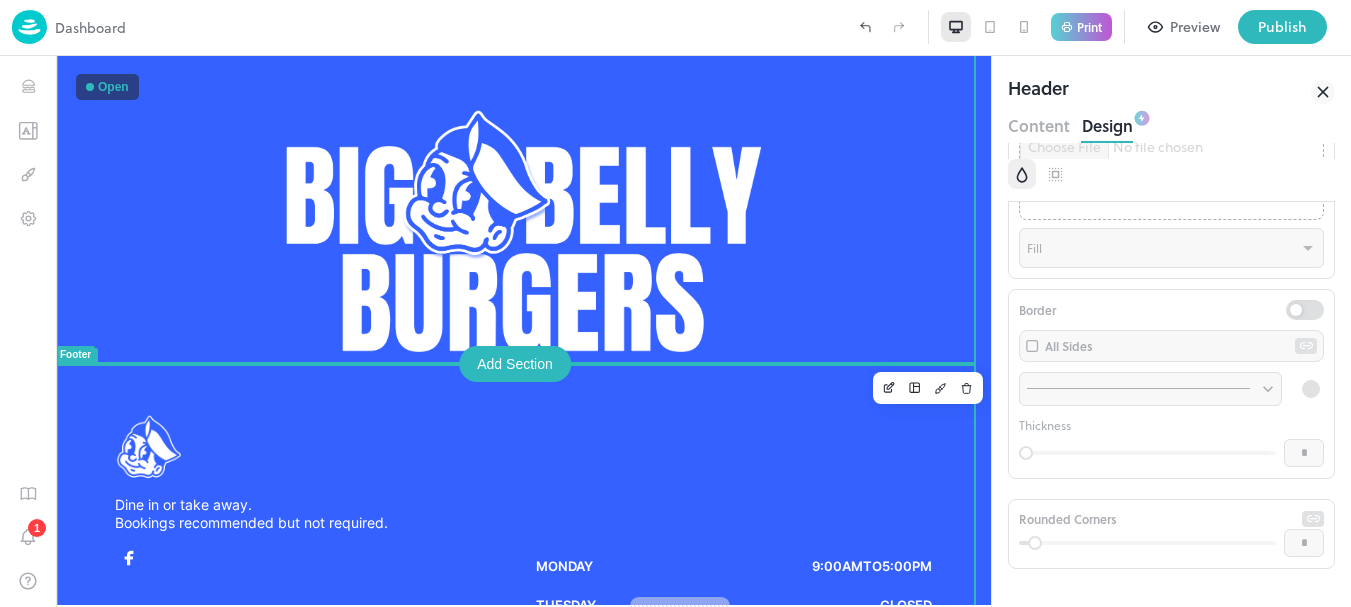 click on "Dine in or take away.
Bookings recommended but not required. Open Open Monday 9:00am  to  5:00pm Tuesday Closed Wednesday Closed Thursday Closed Friday Closed Saturday Closed Sunday Closed" at bounding box center (523, 612) 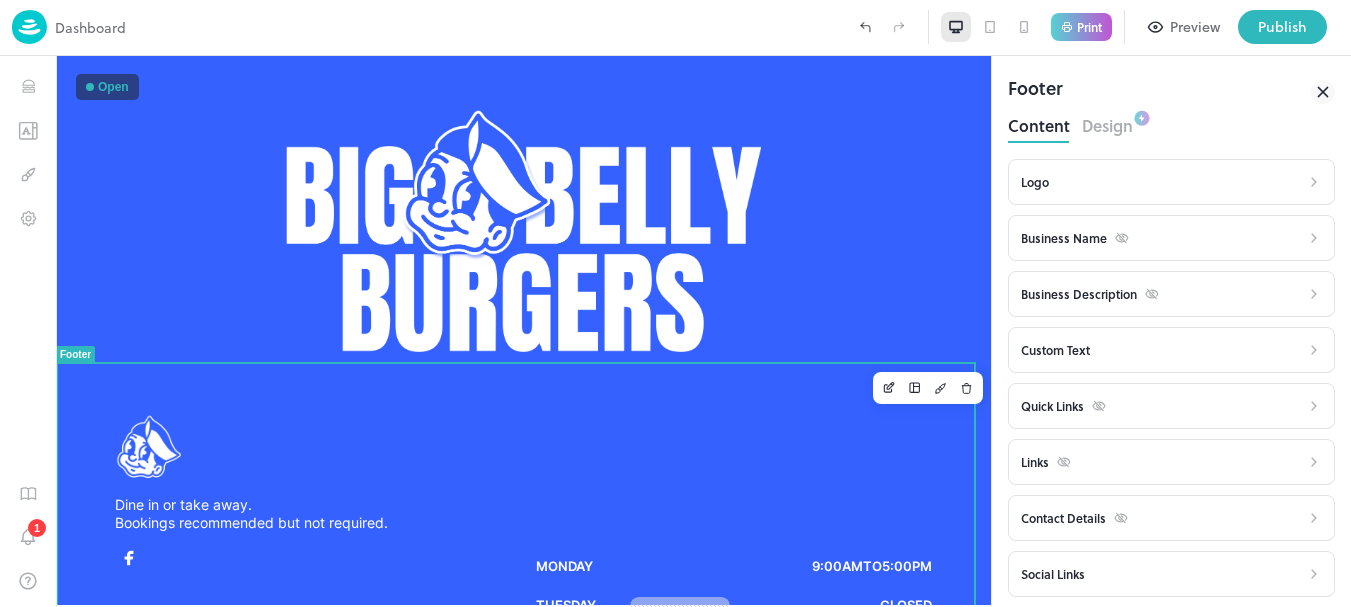 click on "Design" at bounding box center [1107, 123] 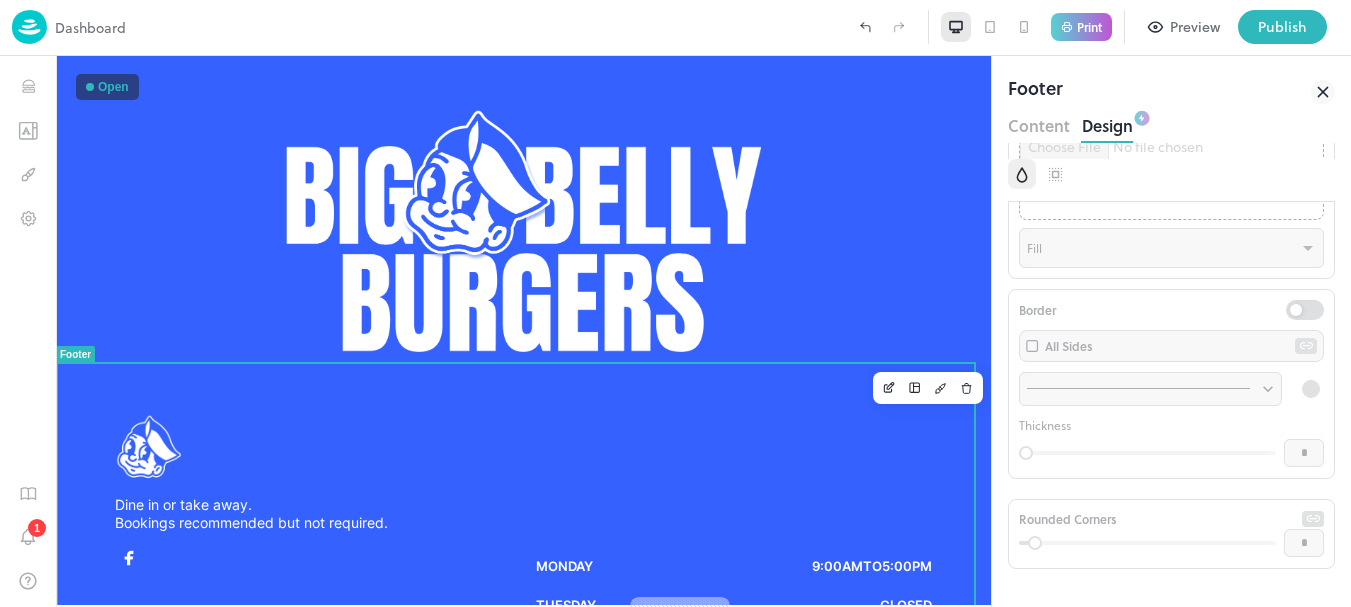 scroll, scrollTop: 0, scrollLeft: 0, axis: both 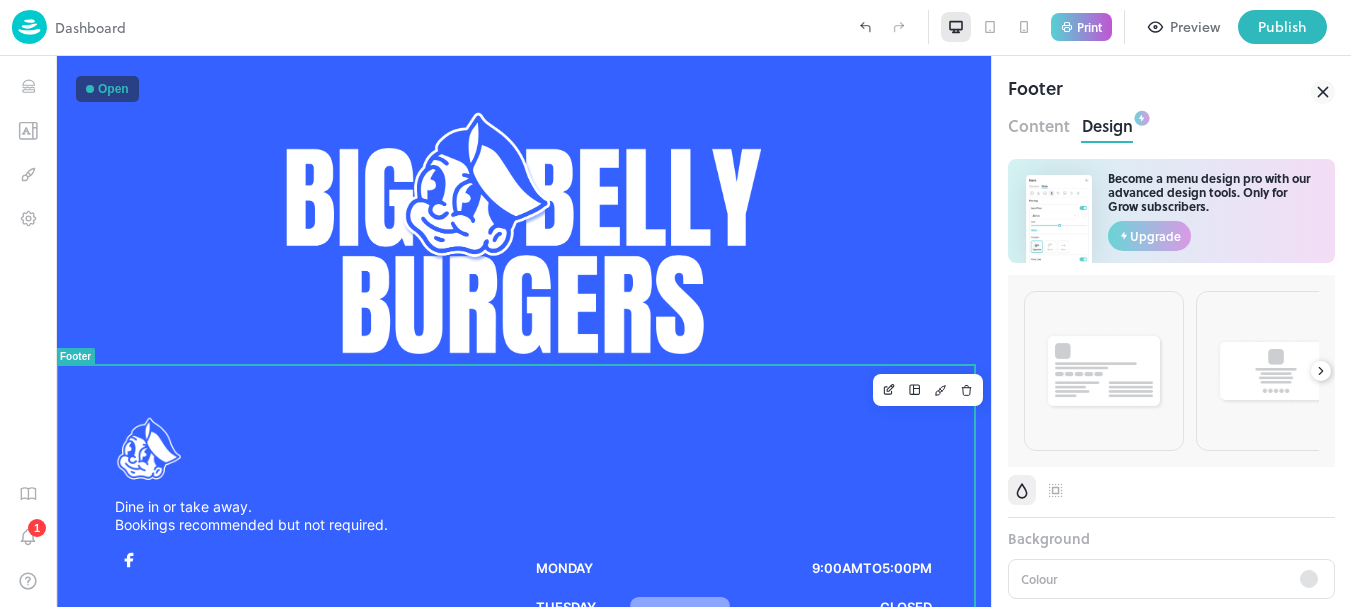 click 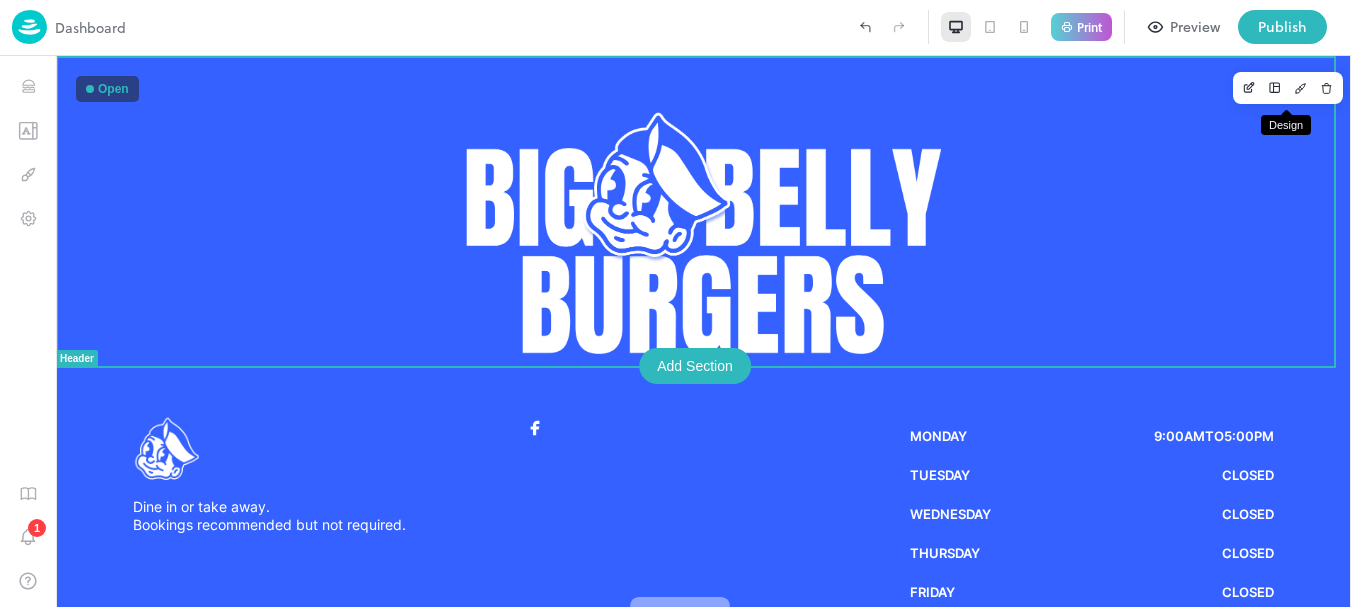 click 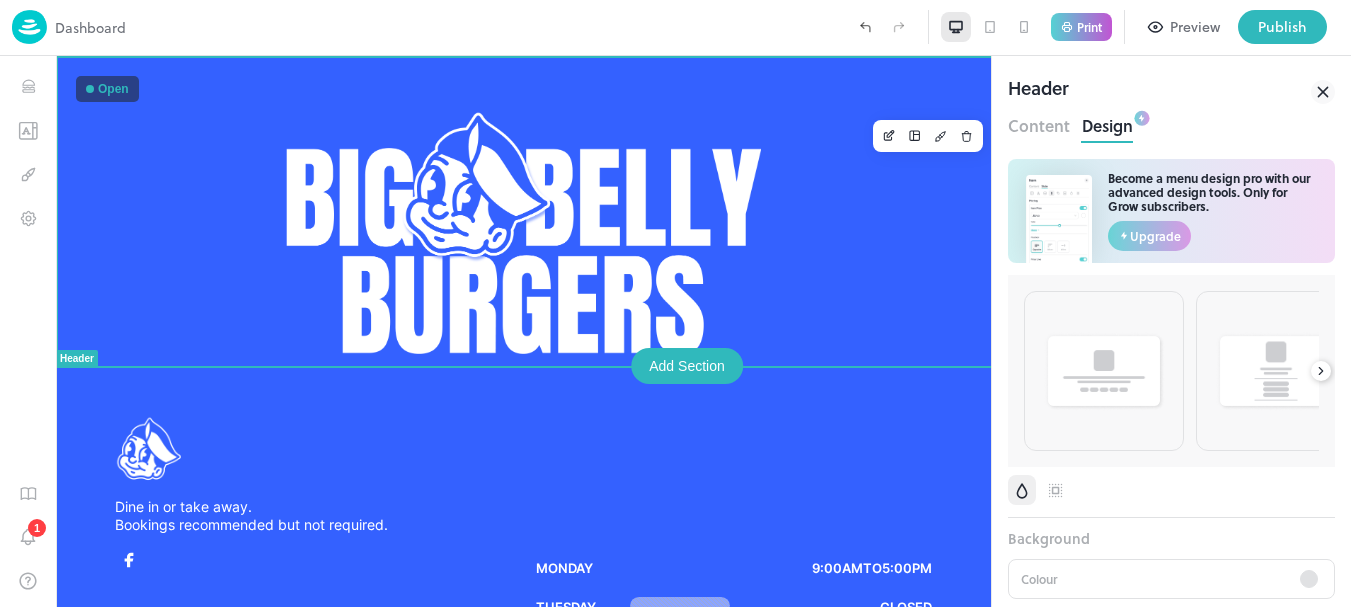 scroll, scrollTop: 0, scrollLeft: 0, axis: both 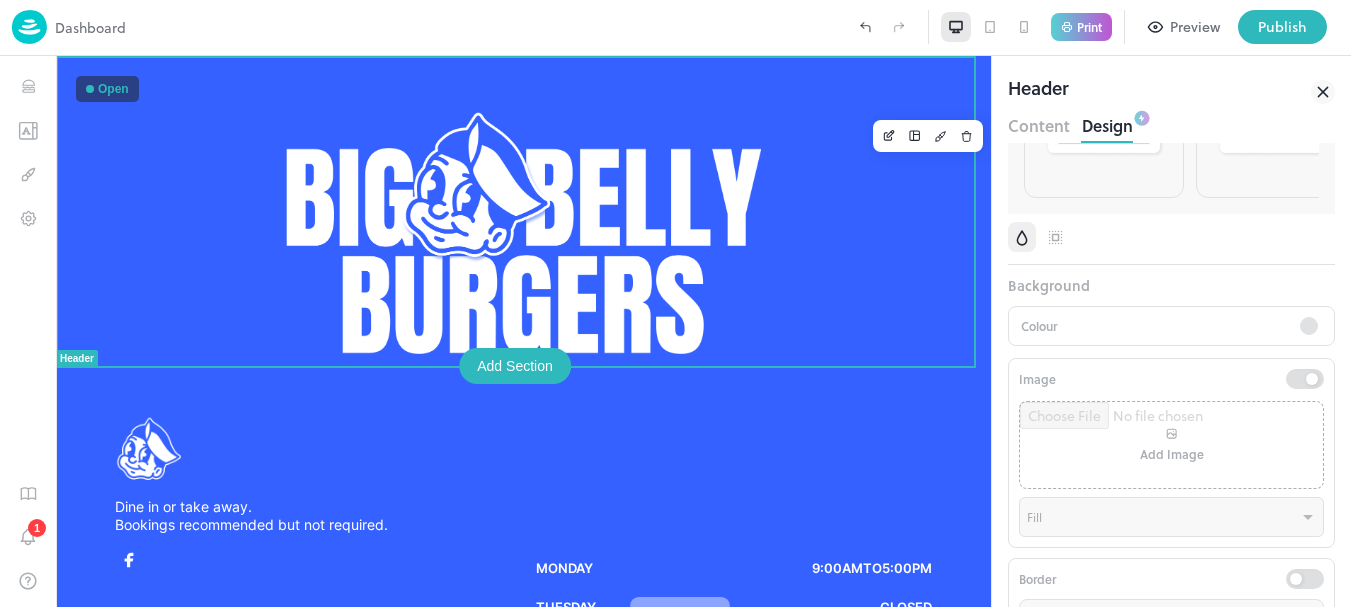 click on "Content" at bounding box center [1039, 123] 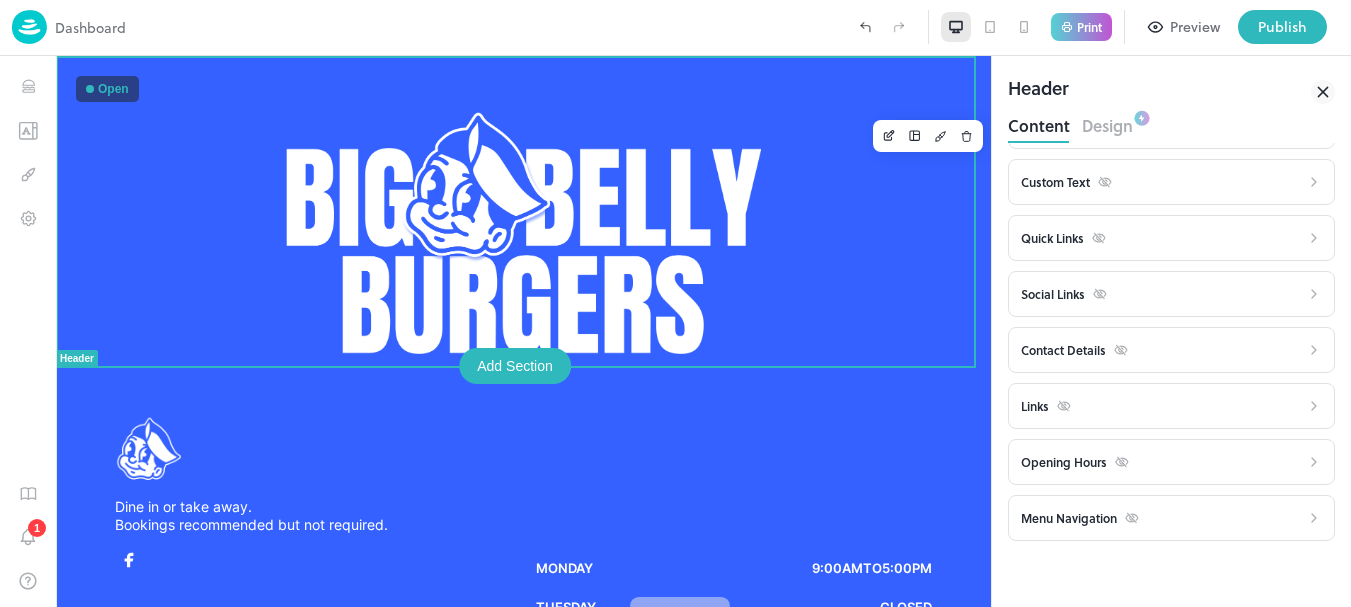 scroll, scrollTop: 0, scrollLeft: 0, axis: both 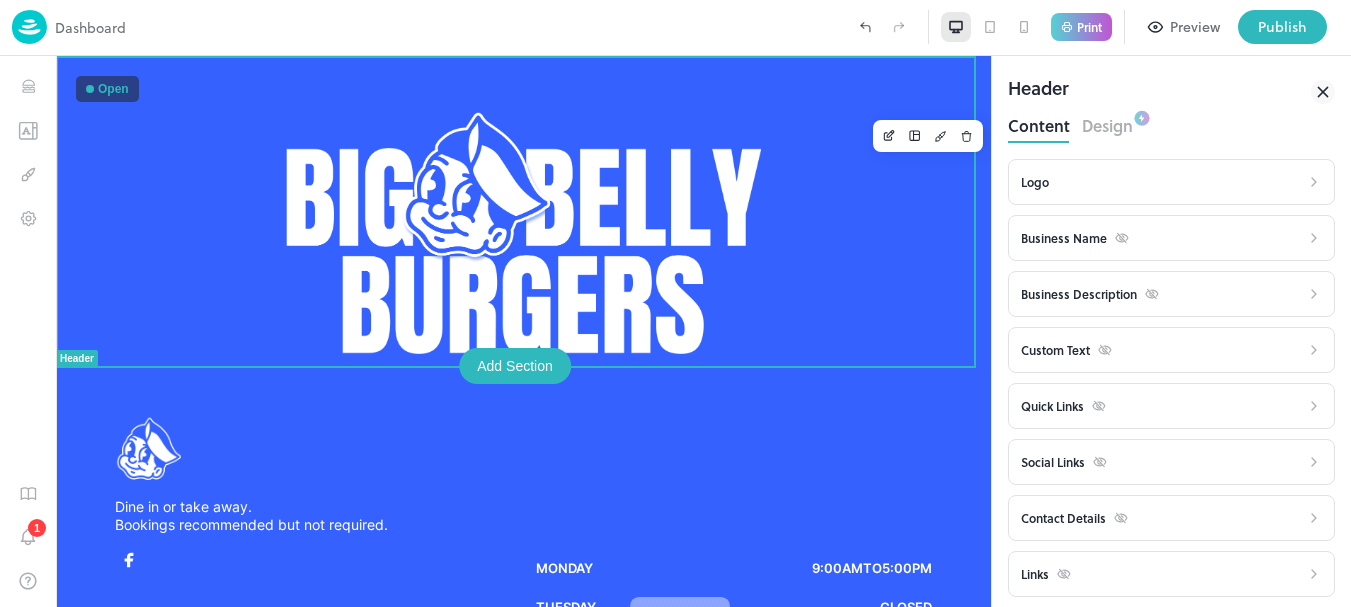 click on "Logo" at bounding box center [1160, 182] 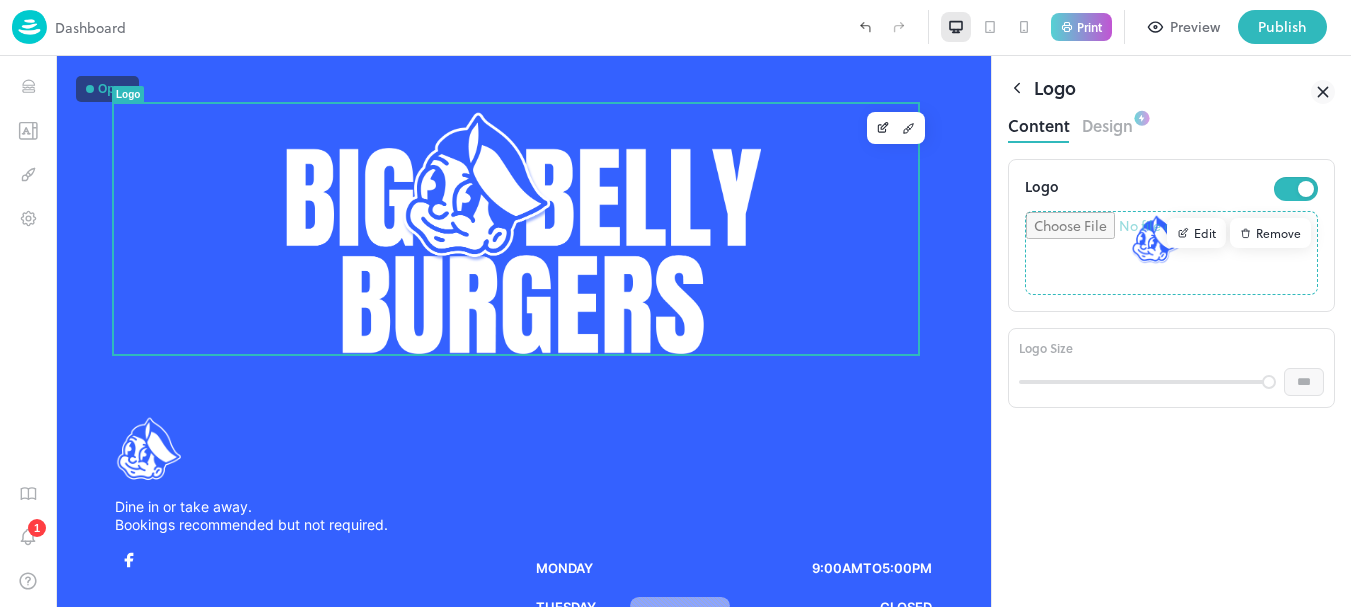 click on "Edit" at bounding box center (1196, 233) 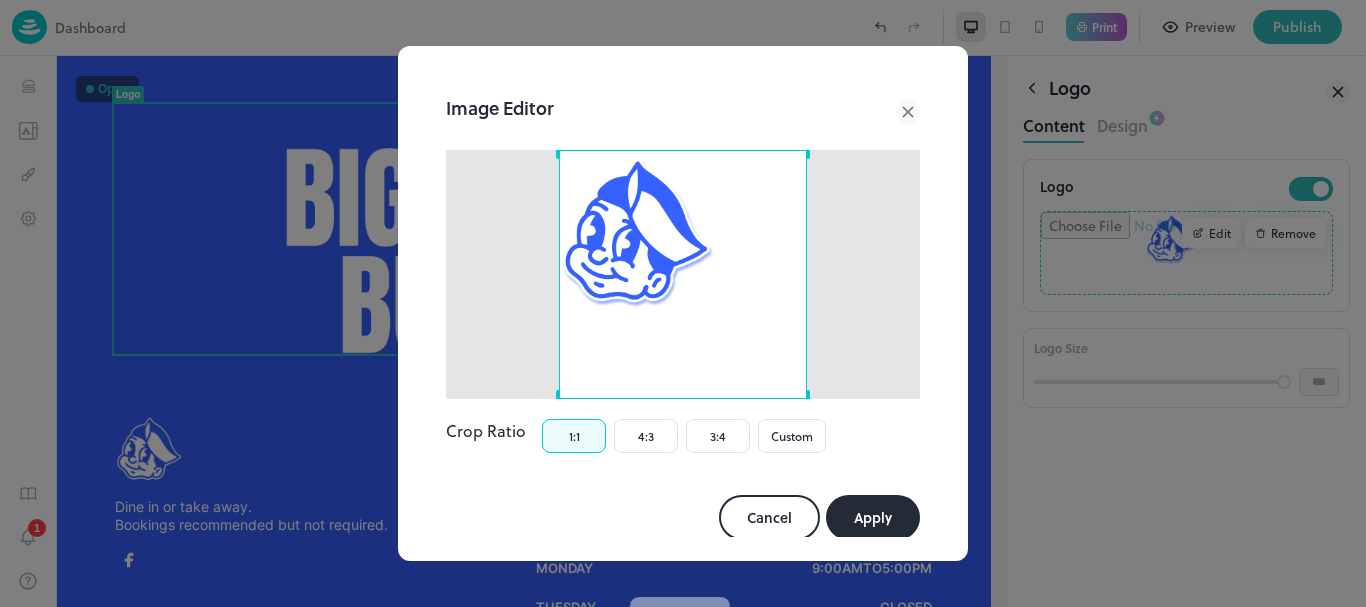 click 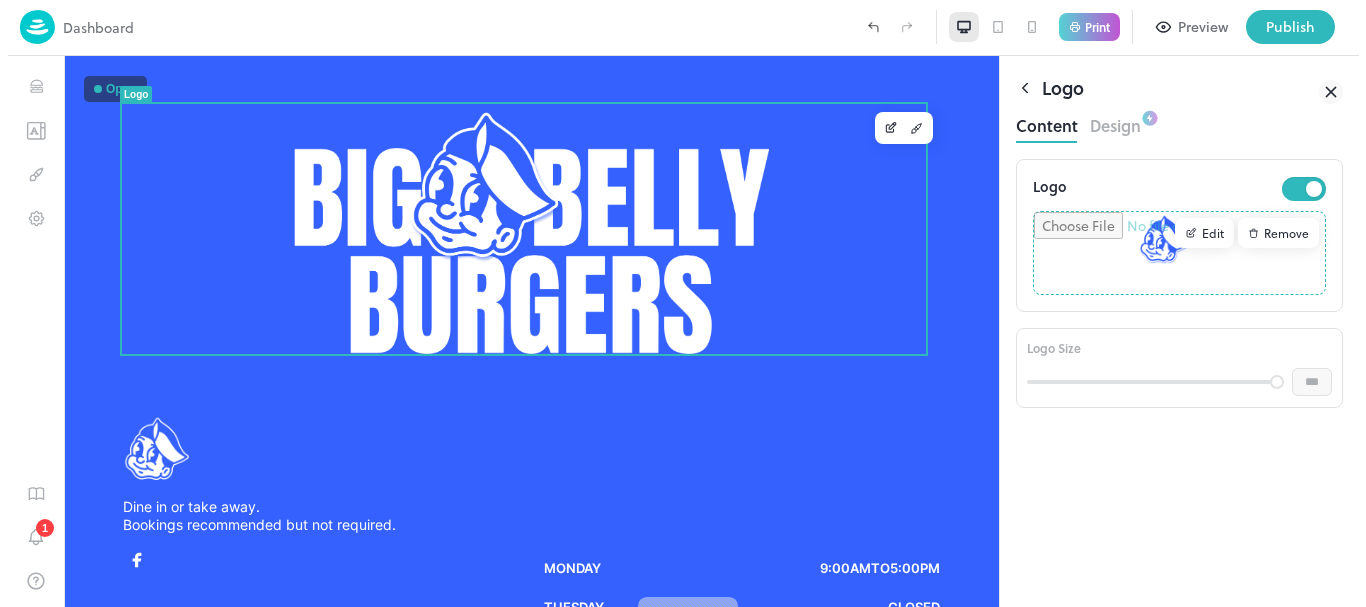 scroll, scrollTop: 2, scrollLeft: 0, axis: vertical 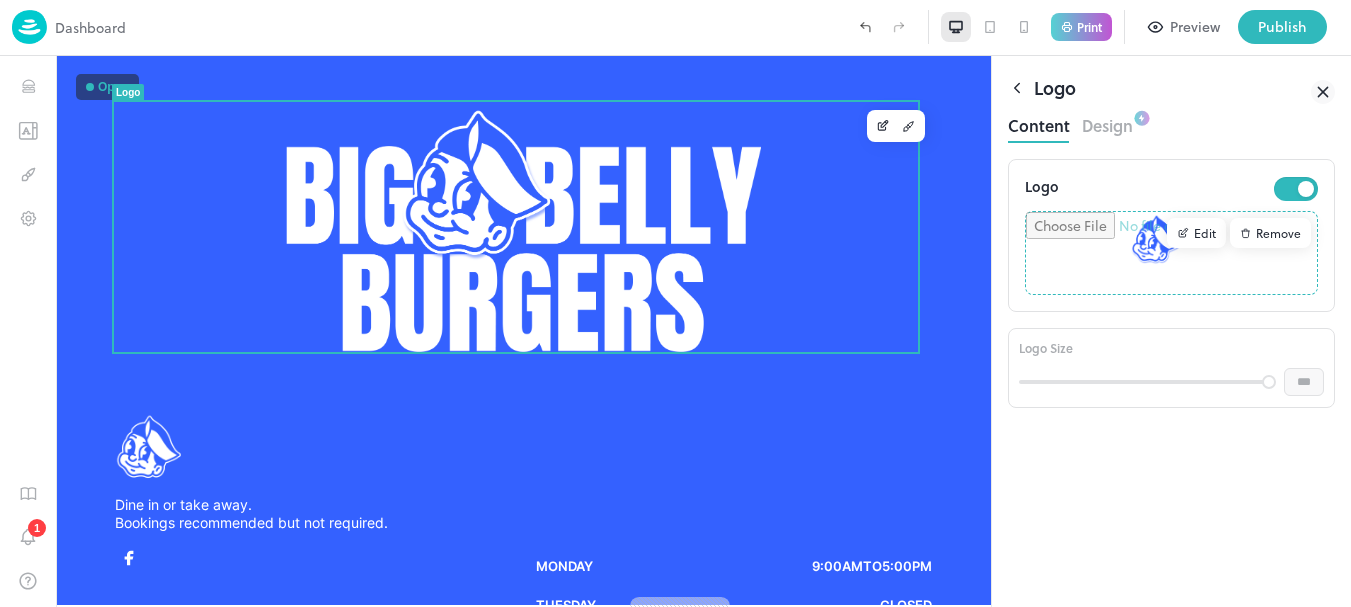 click at bounding box center (1171, 253) 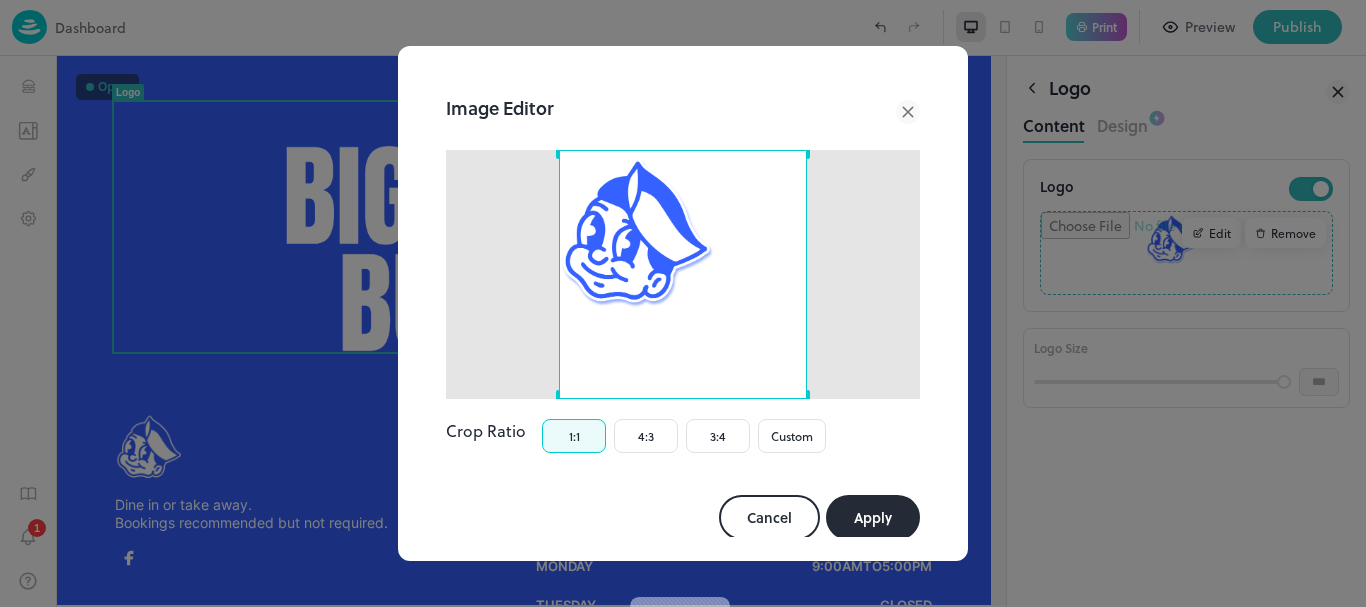 click 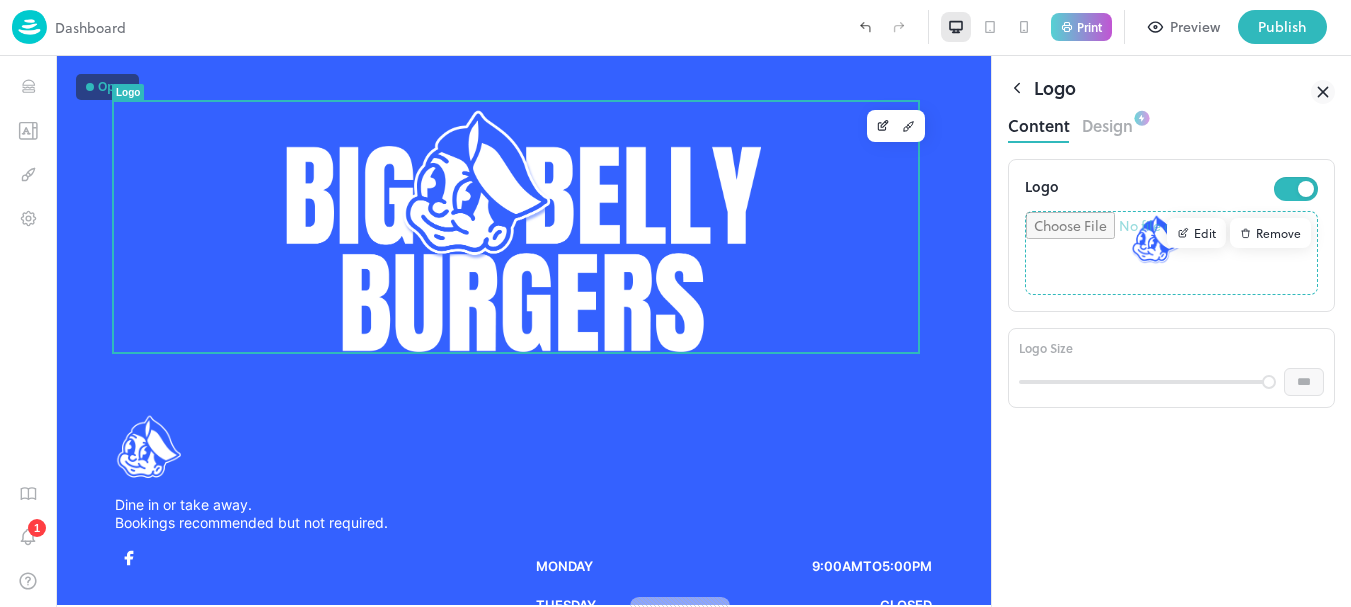 click 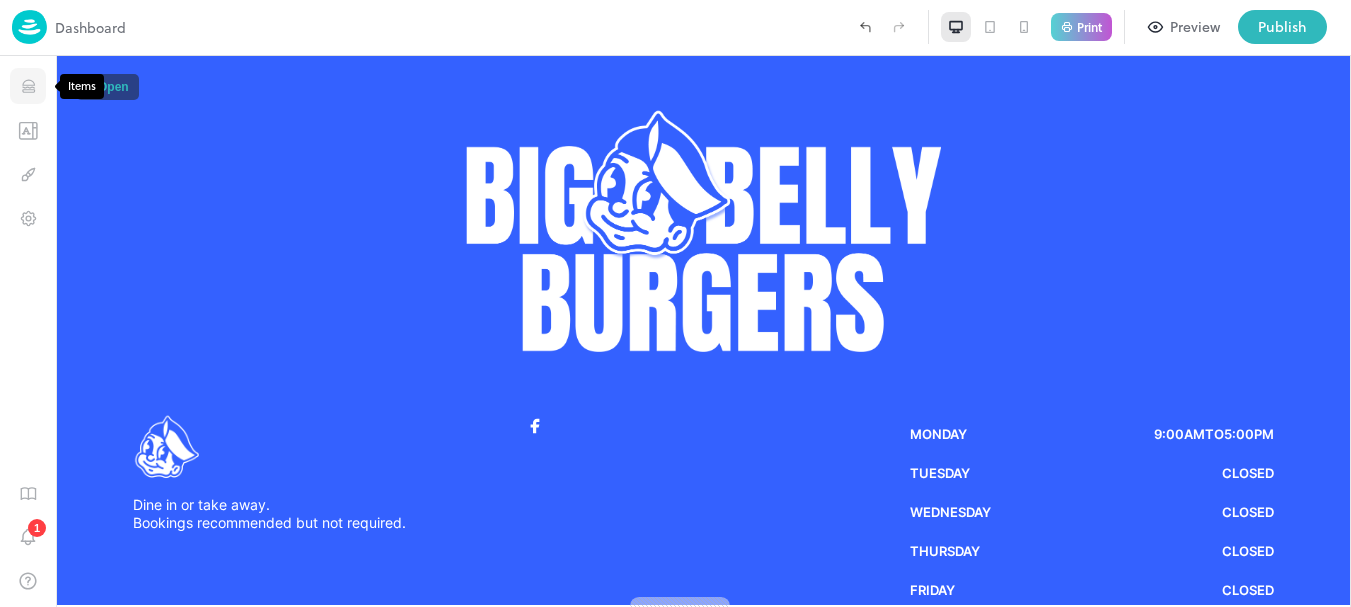 click 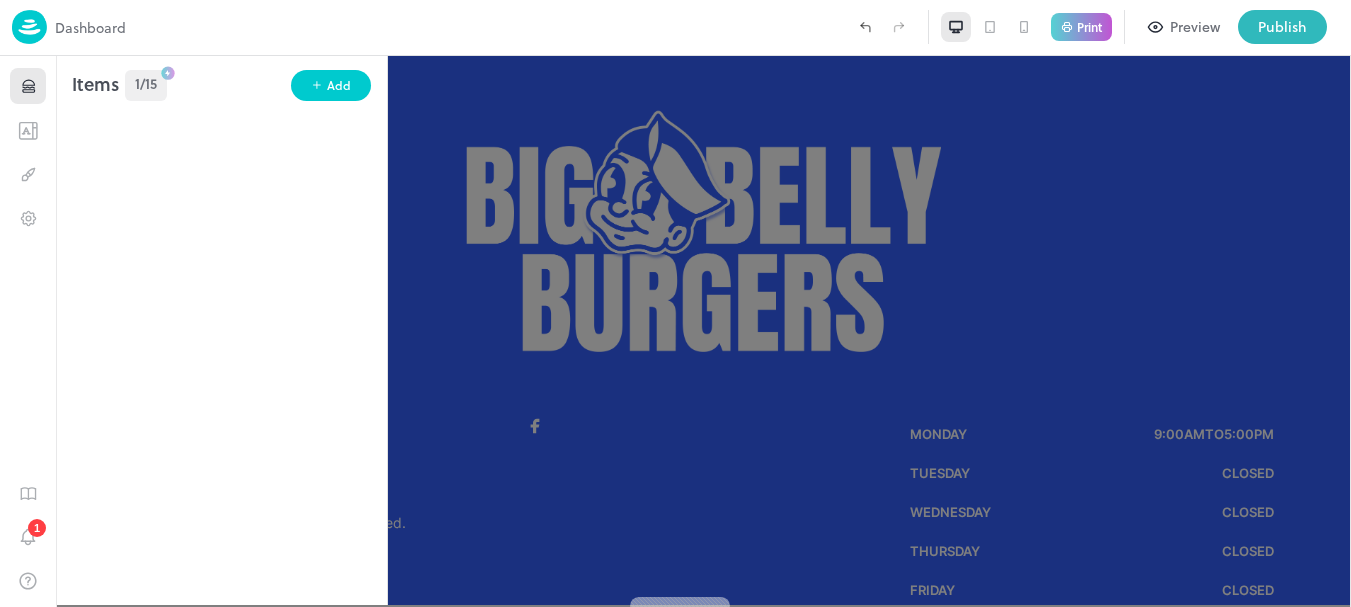 click at bounding box center (29, 27) 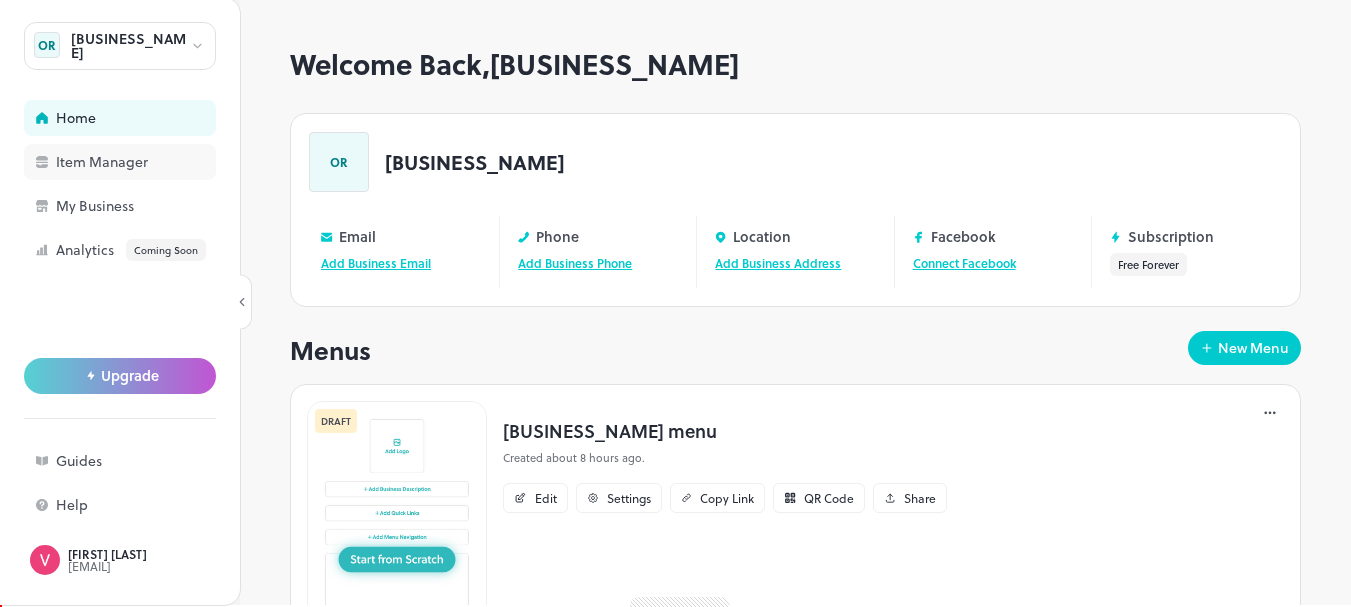 click on "Item Manager" at bounding box center (120, 162) 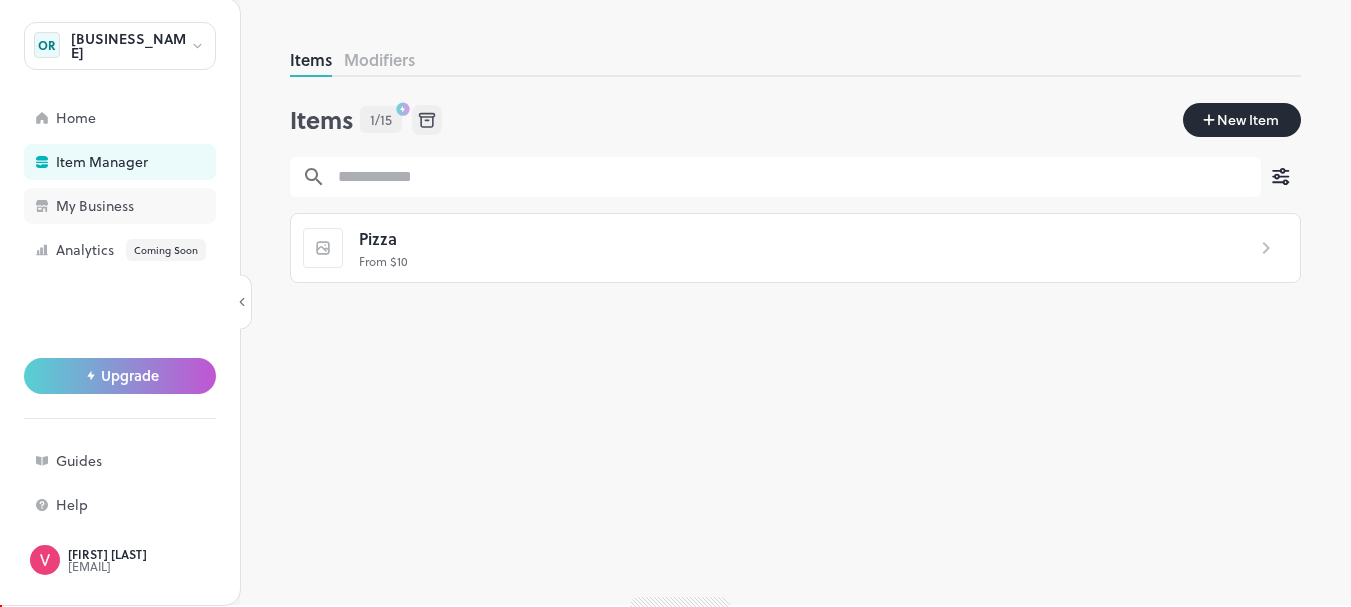 click on "My Business" at bounding box center [156, 206] 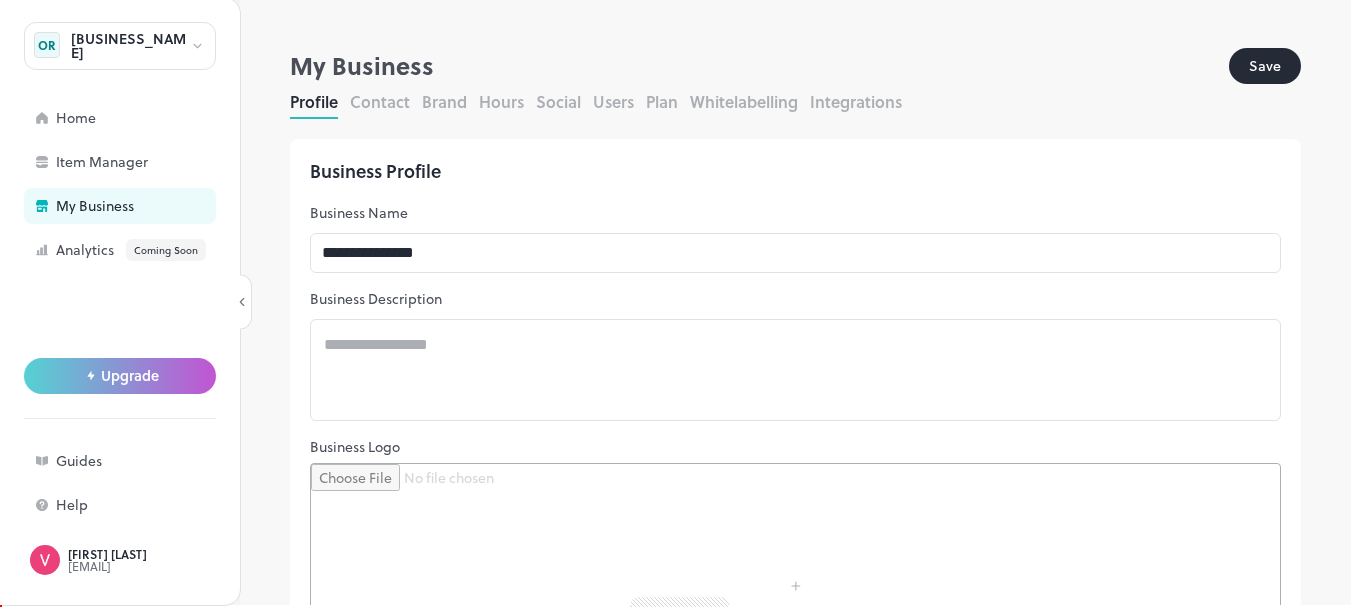 click on "Social" at bounding box center (558, 101) 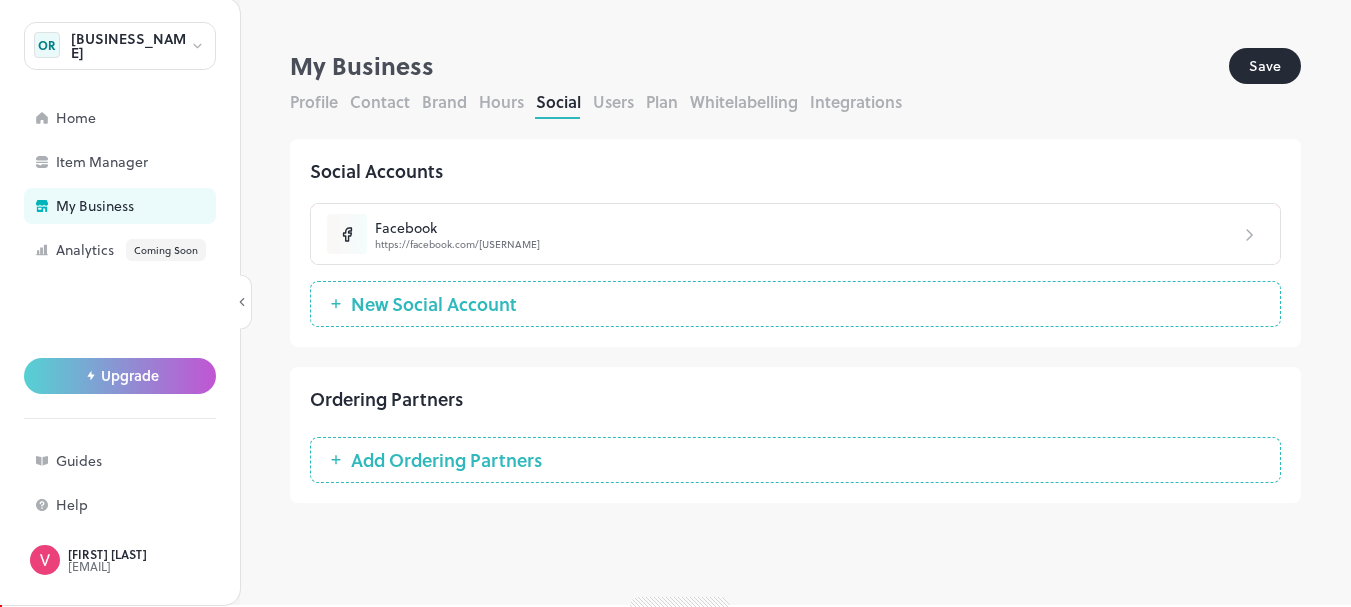 click on "New Social Account" at bounding box center (434, 304) 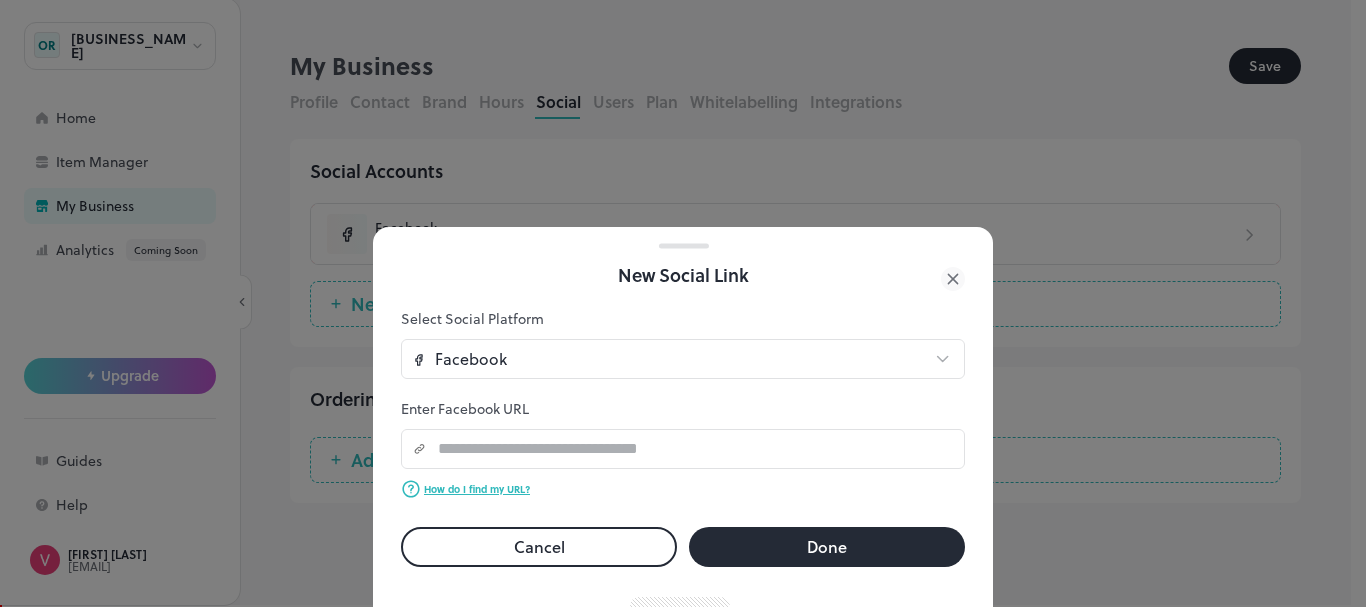 click 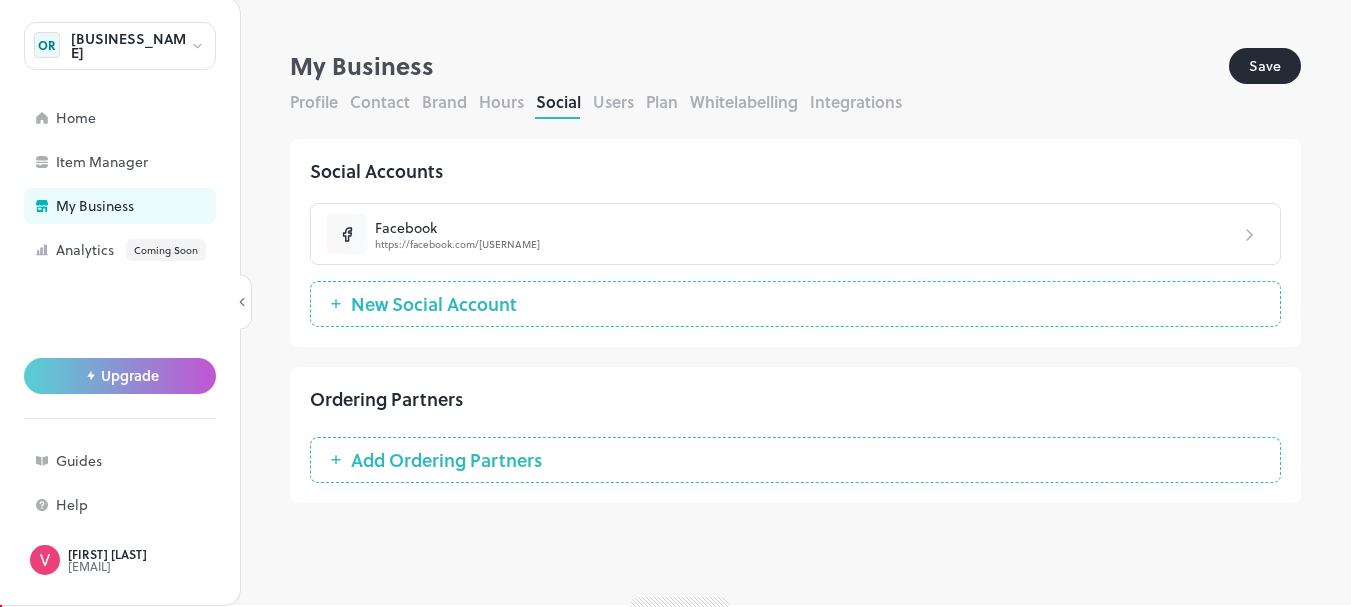 click on "Add Ordering Partners" at bounding box center [446, 460] 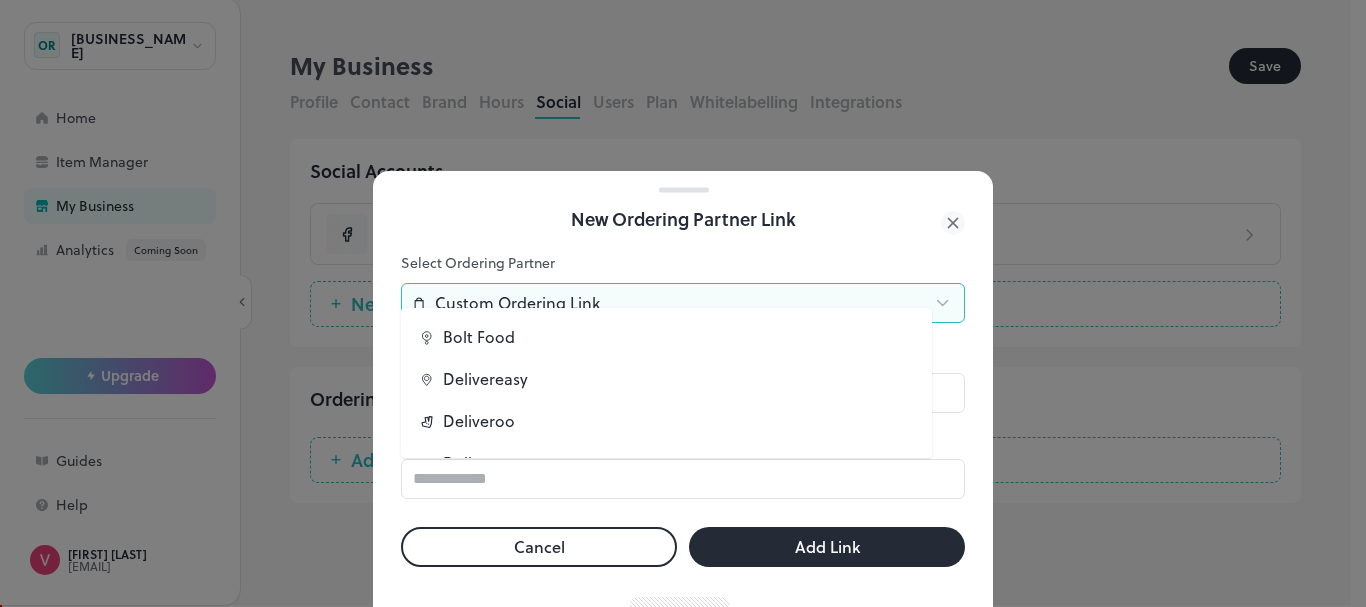 click on "**********" at bounding box center [683, 301] 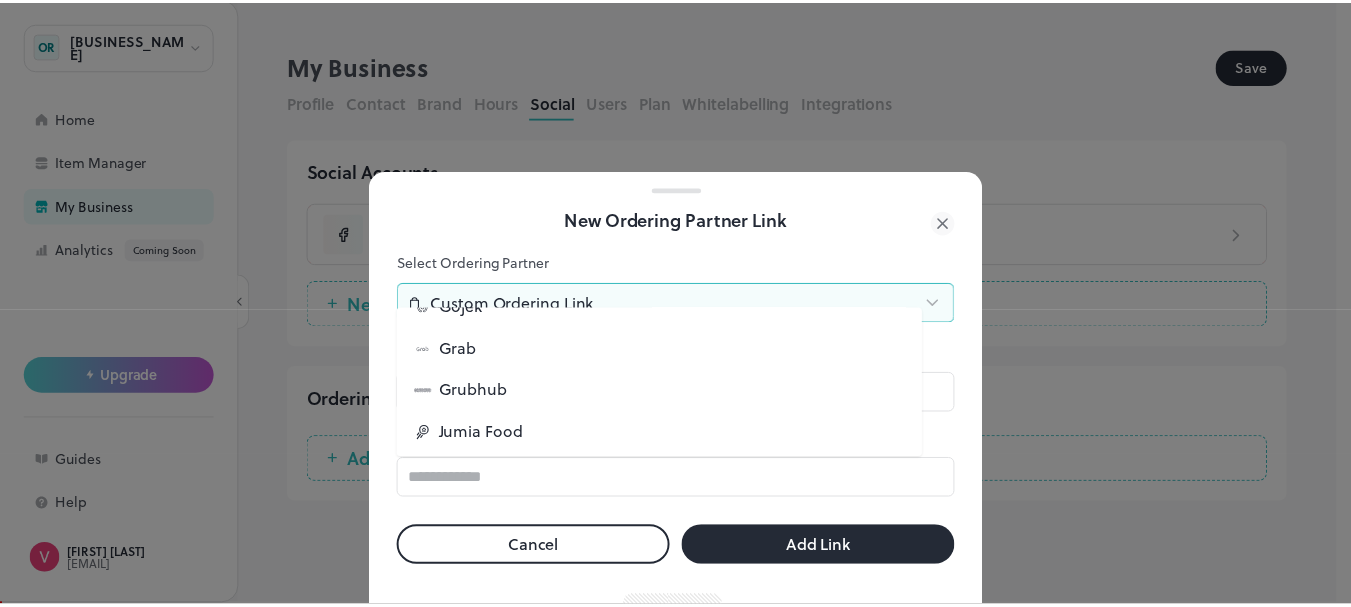 scroll, scrollTop: 317, scrollLeft: 0, axis: vertical 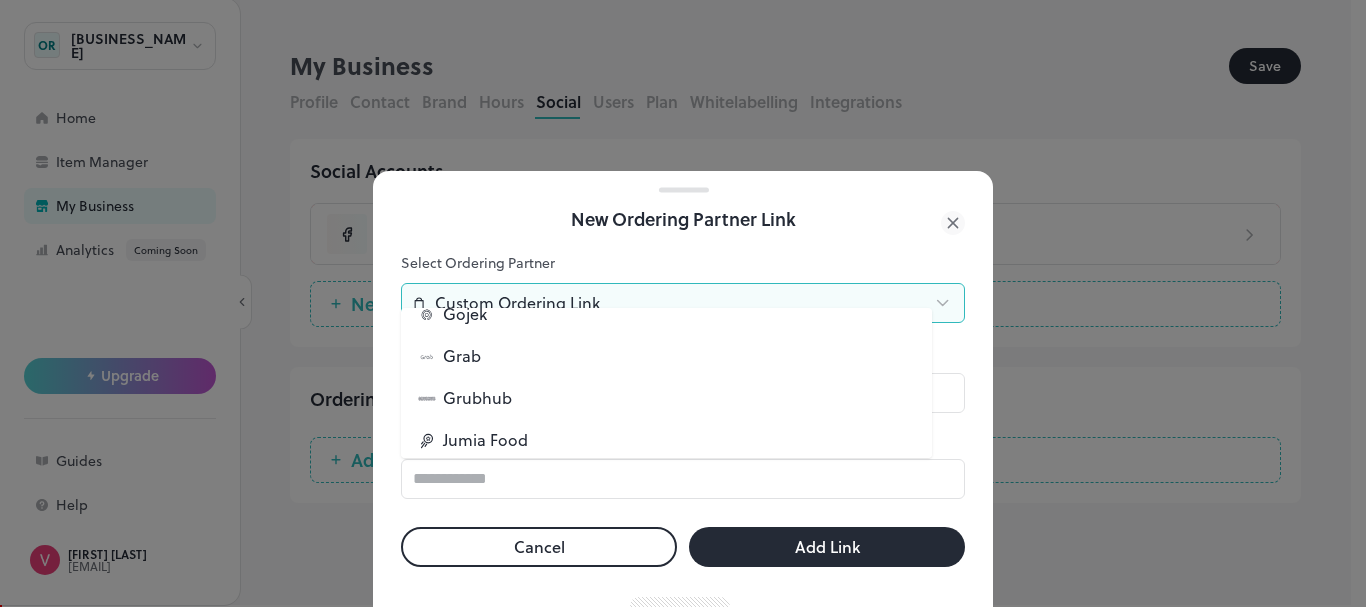 click on "Grubhub" at bounding box center [666, 398] 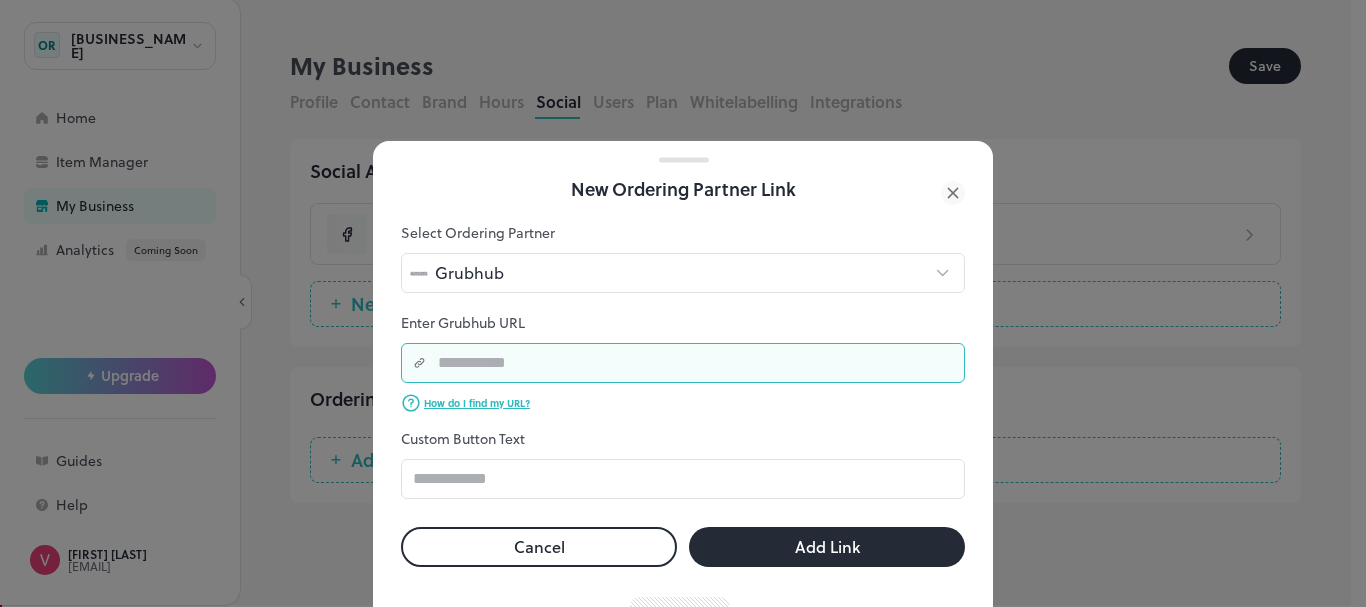 click at bounding box center [695, 363] 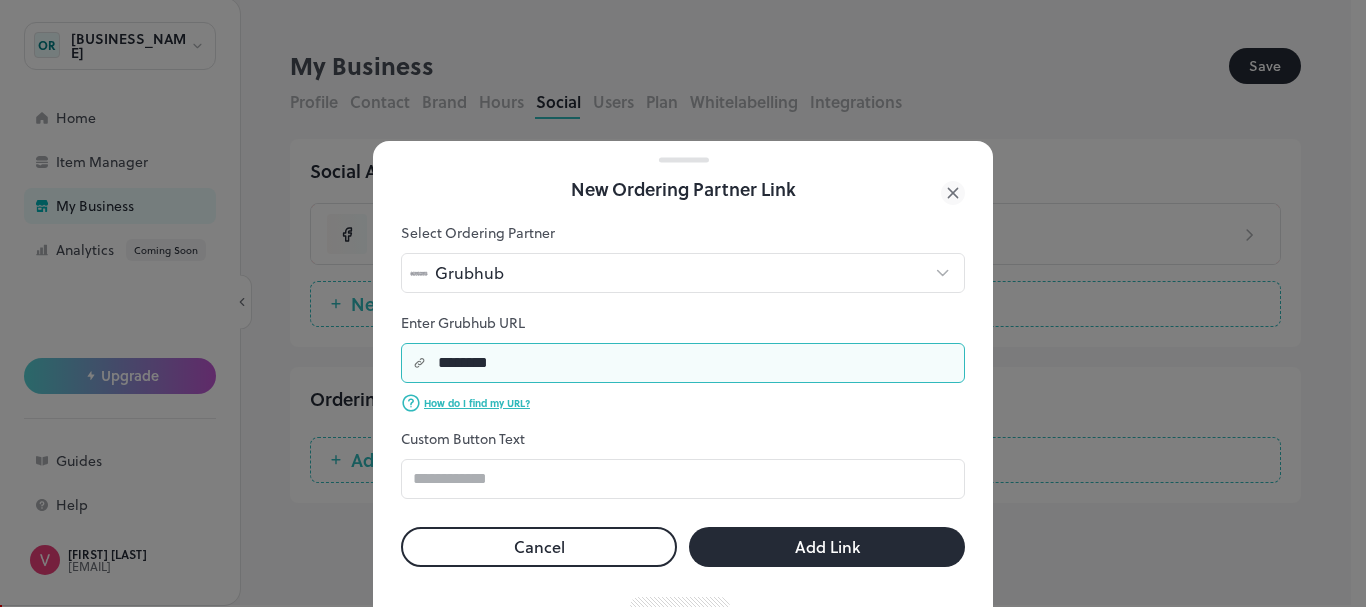 type on "********" 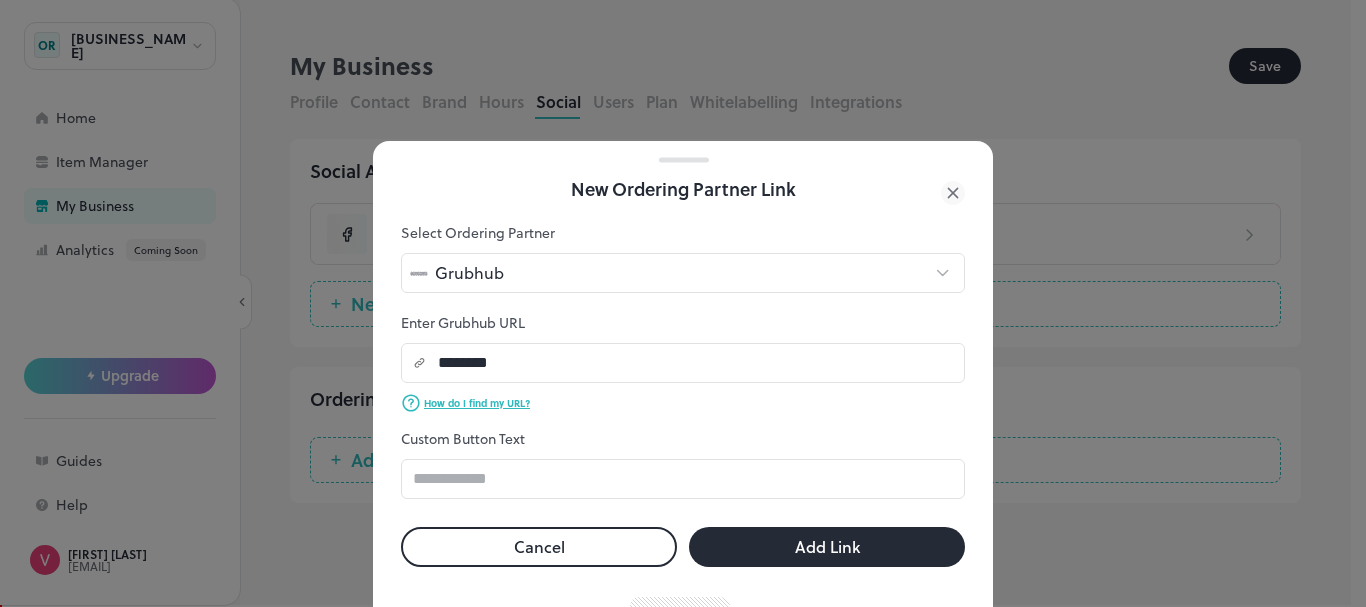 click on "Add Link" at bounding box center (827, 547) 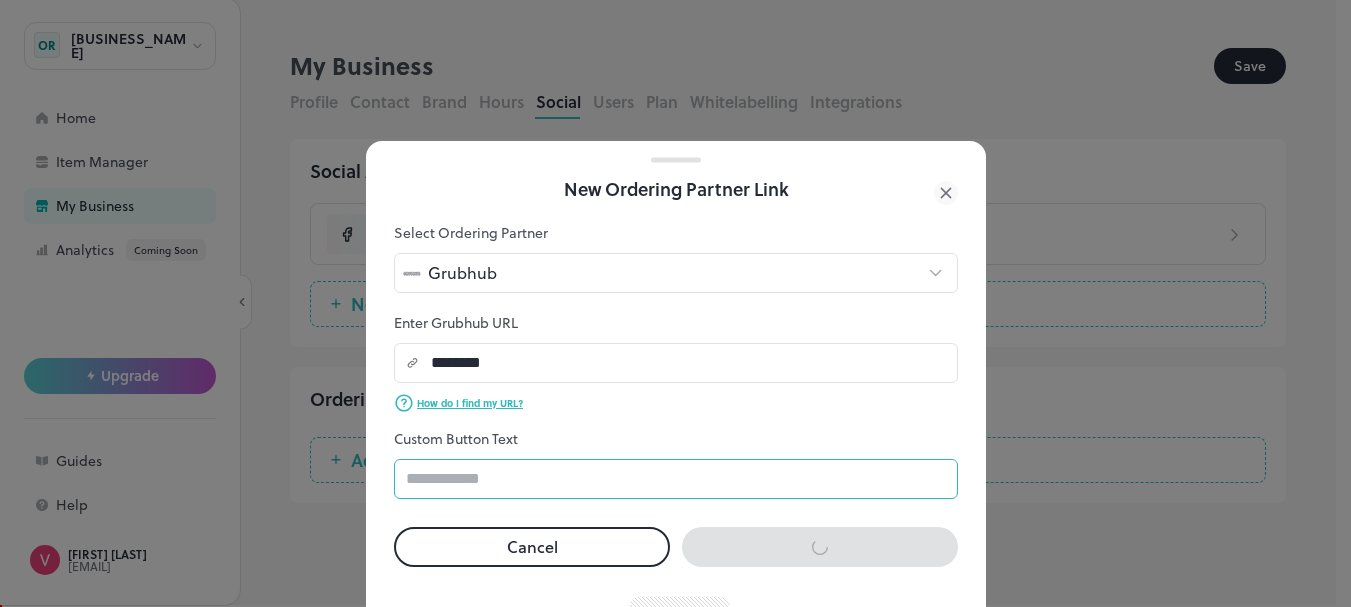 type on "******" 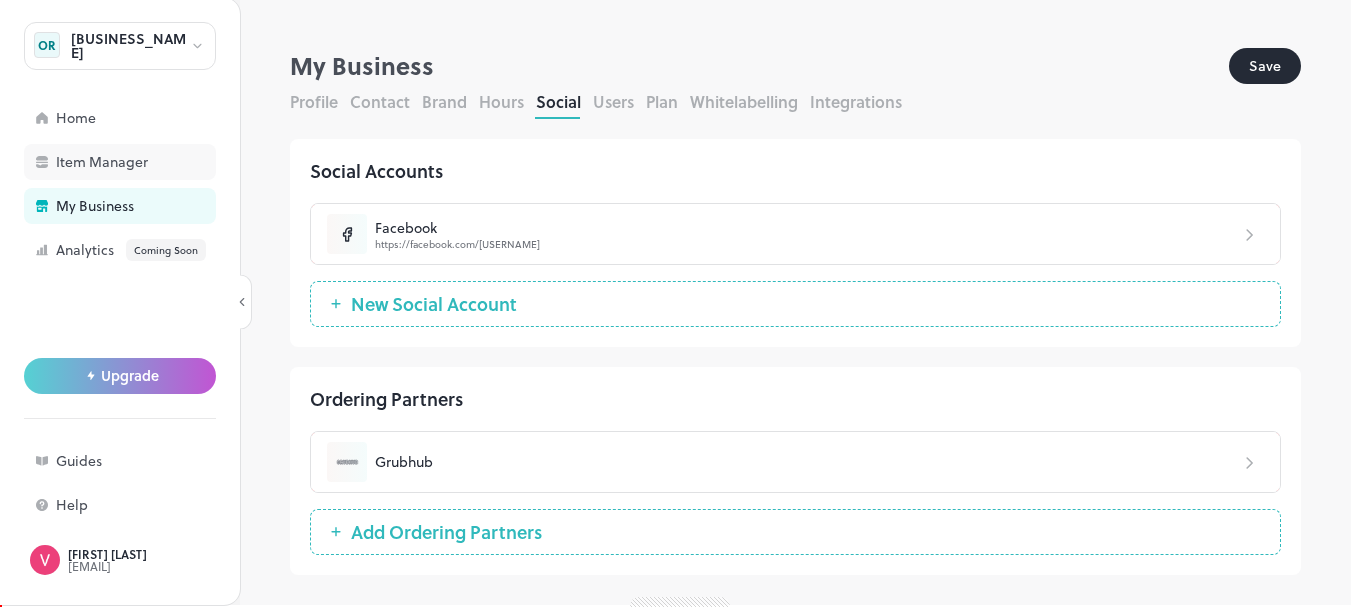 click on "Item Manager" at bounding box center [120, 162] 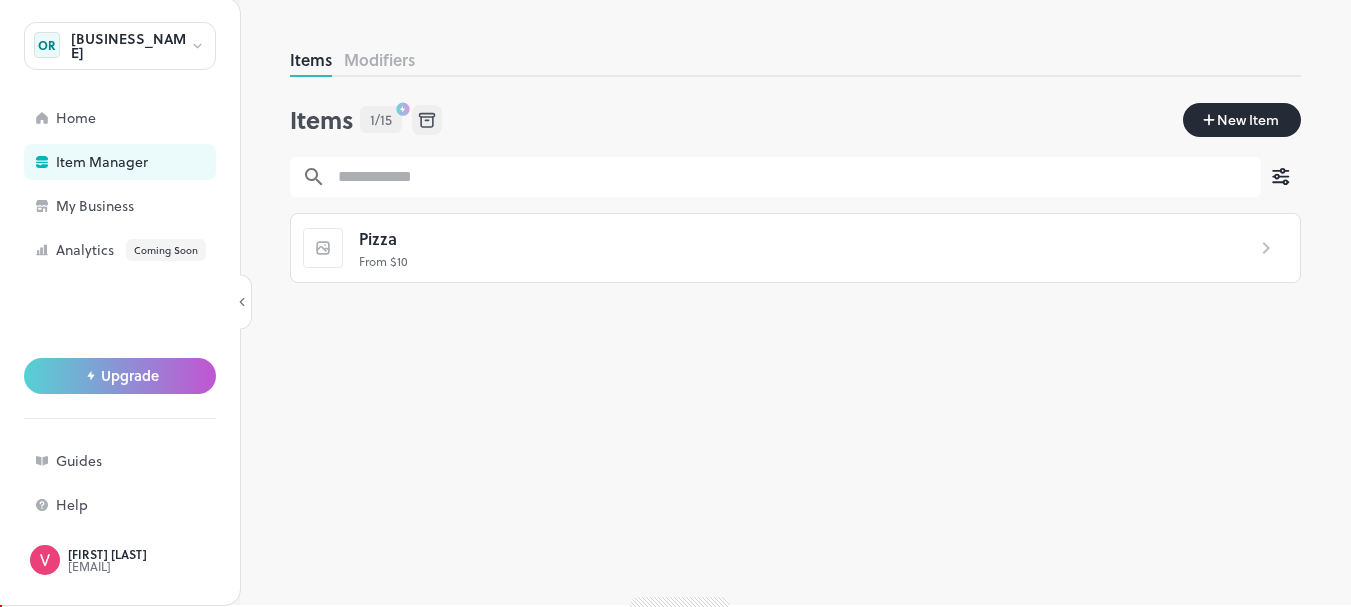 click at bounding box center (1281, 177) 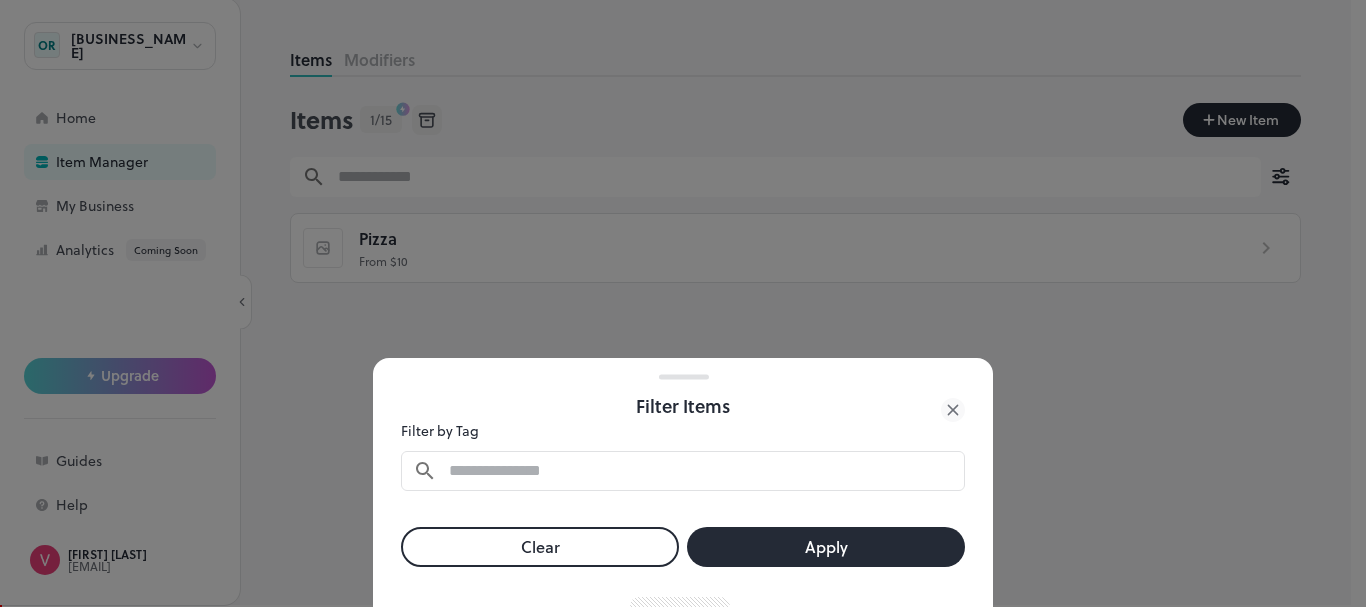 click 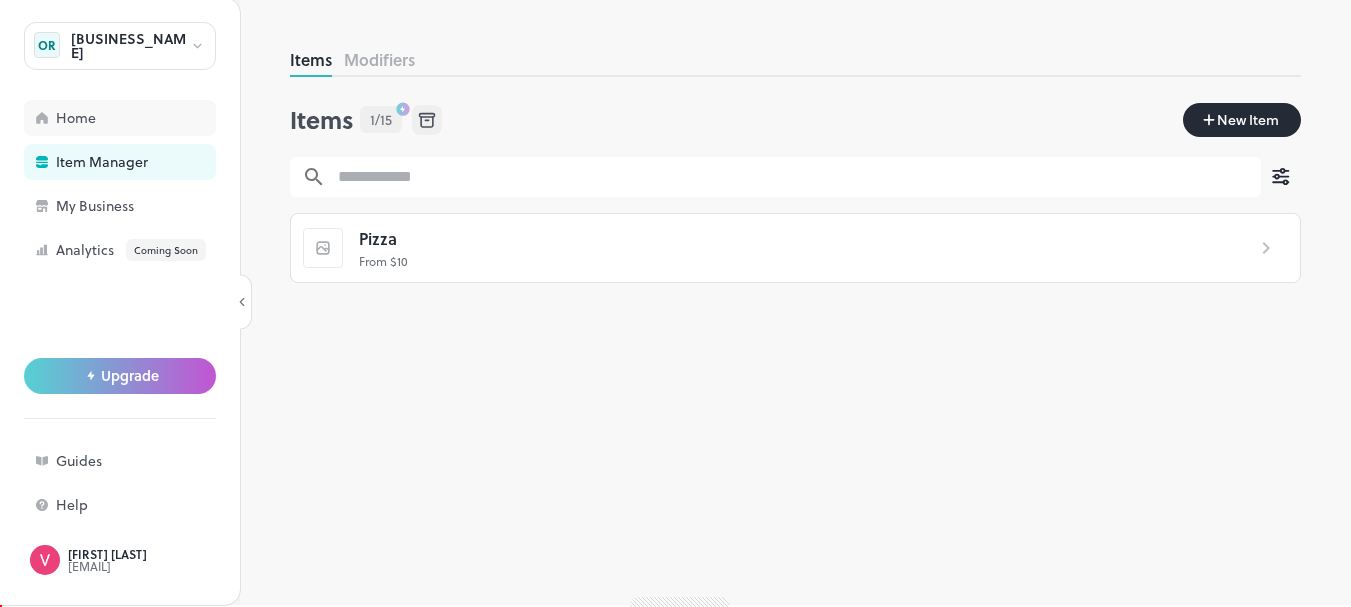 click on "Home" at bounding box center (120, 118) 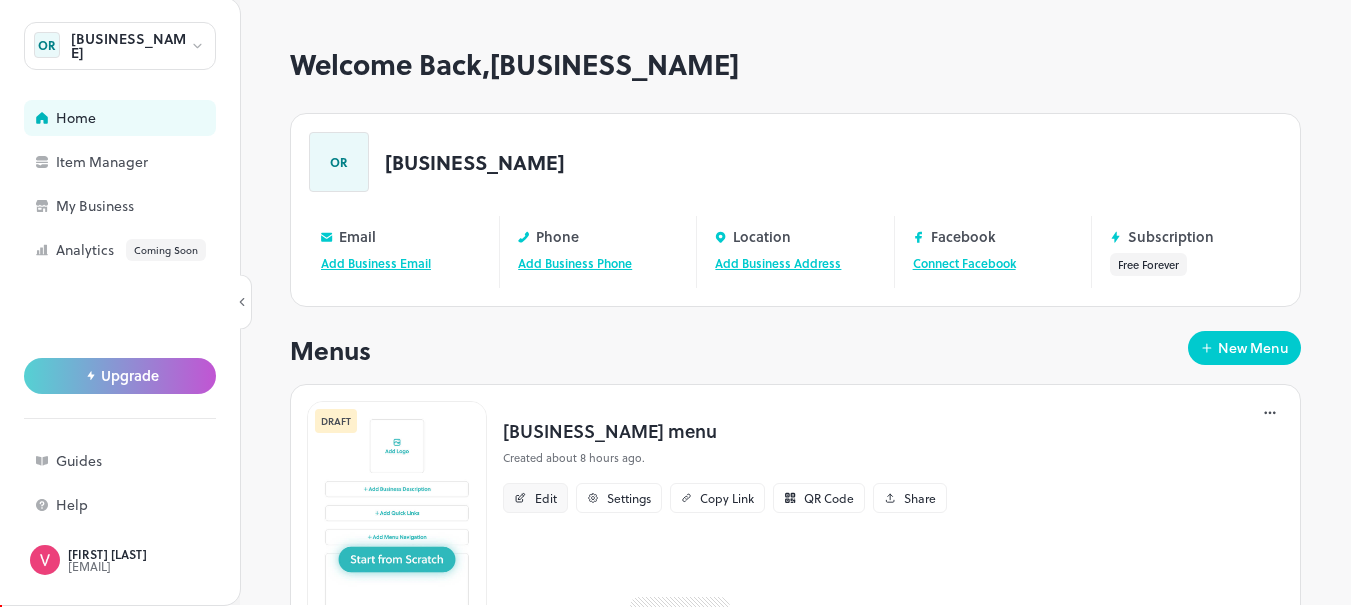 scroll, scrollTop: 85, scrollLeft: 0, axis: vertical 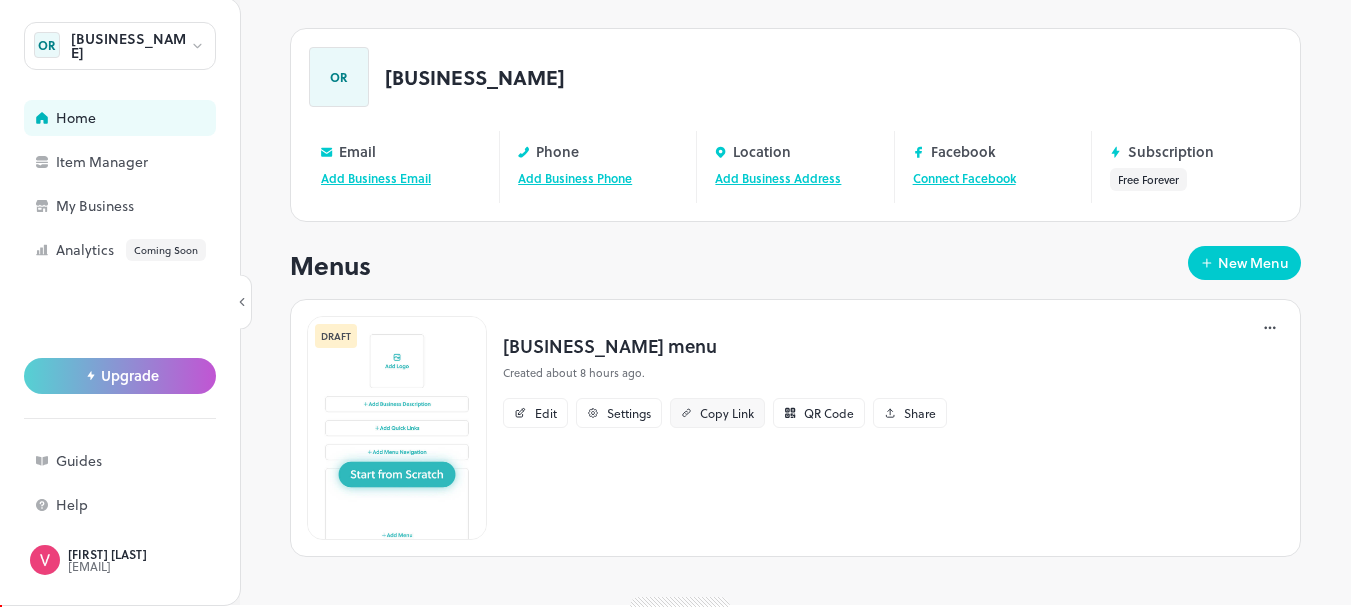 click on "Copy Link" at bounding box center [727, 413] 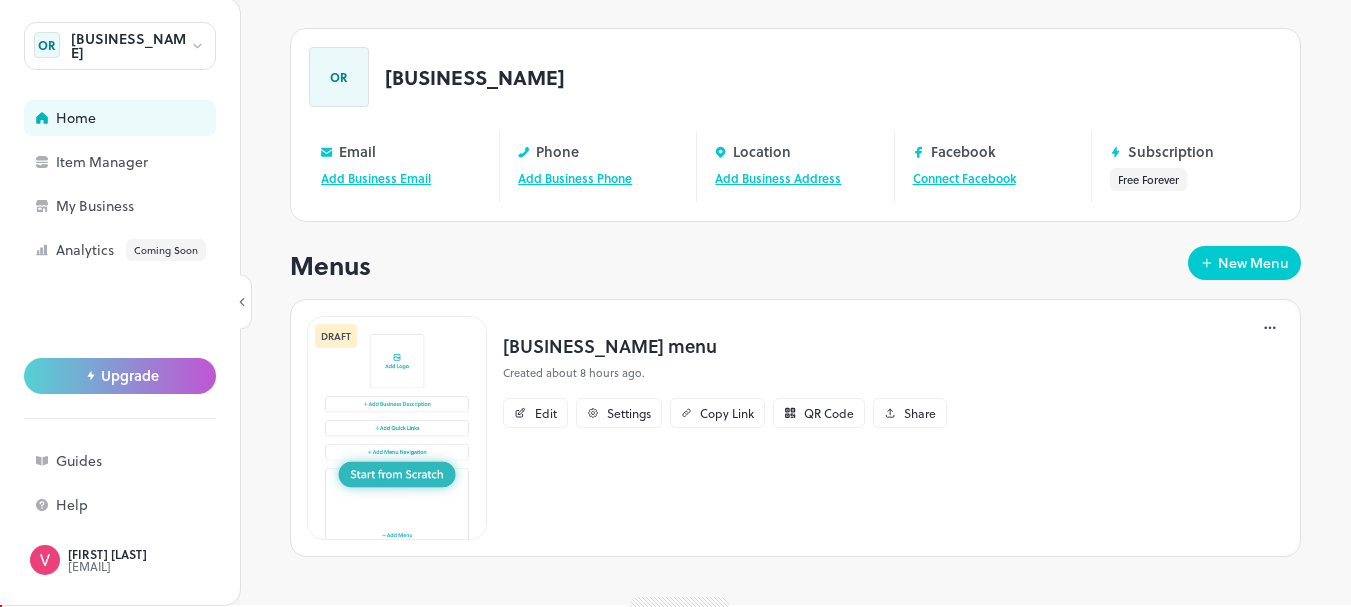 click at bounding box center [397, 428] 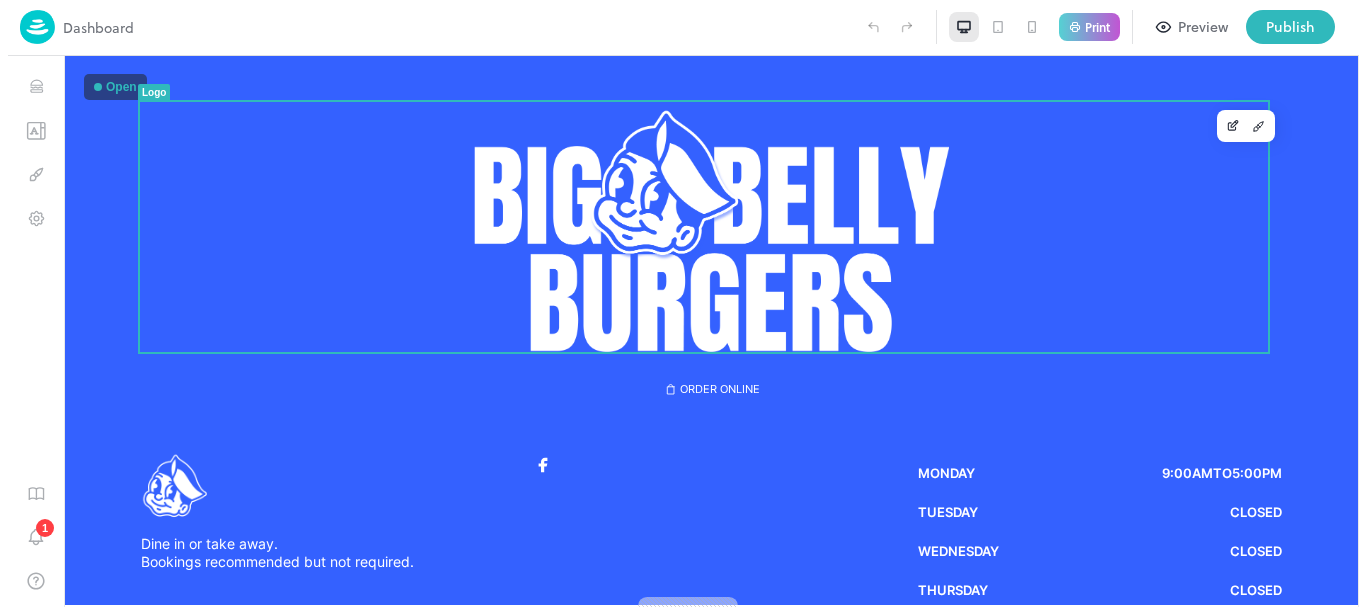 scroll, scrollTop: 0, scrollLeft: 0, axis: both 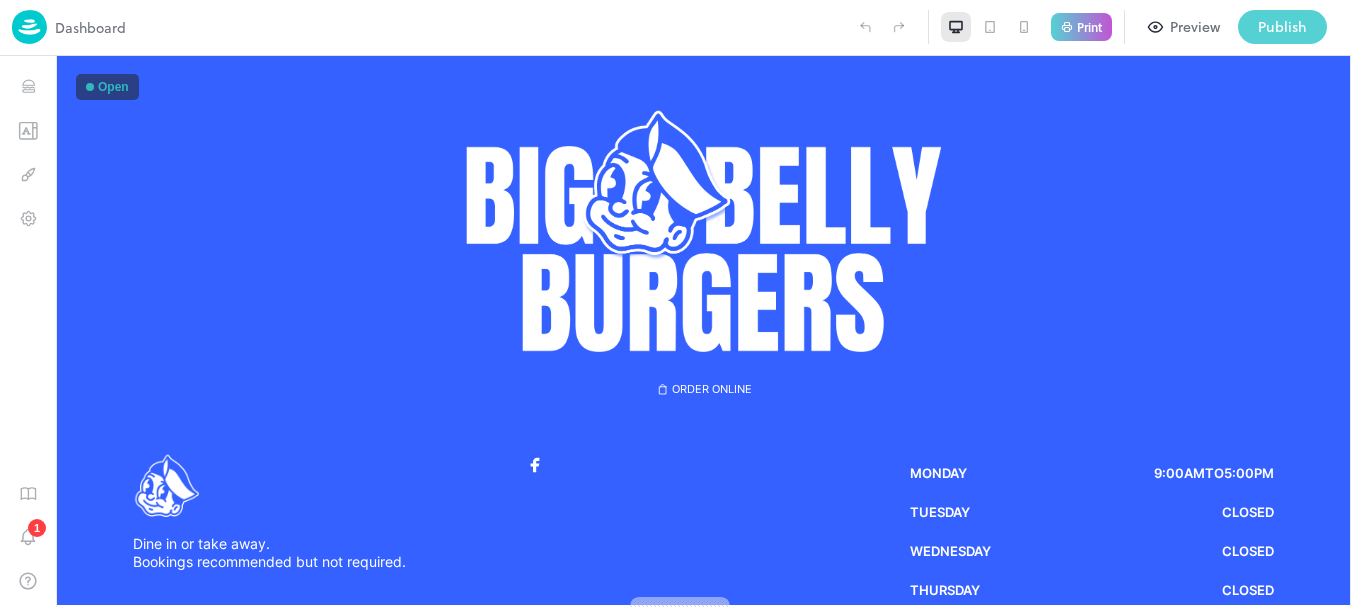 click on "Publish" at bounding box center [1282, 27] 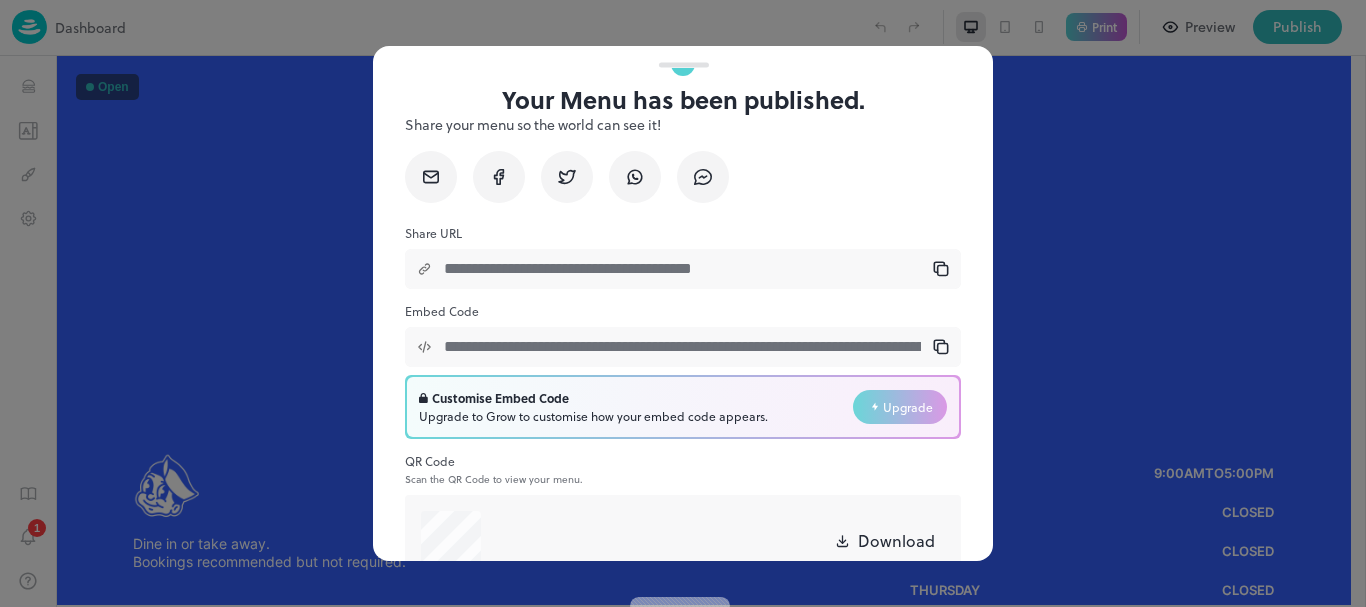 scroll, scrollTop: 46, scrollLeft: 0, axis: vertical 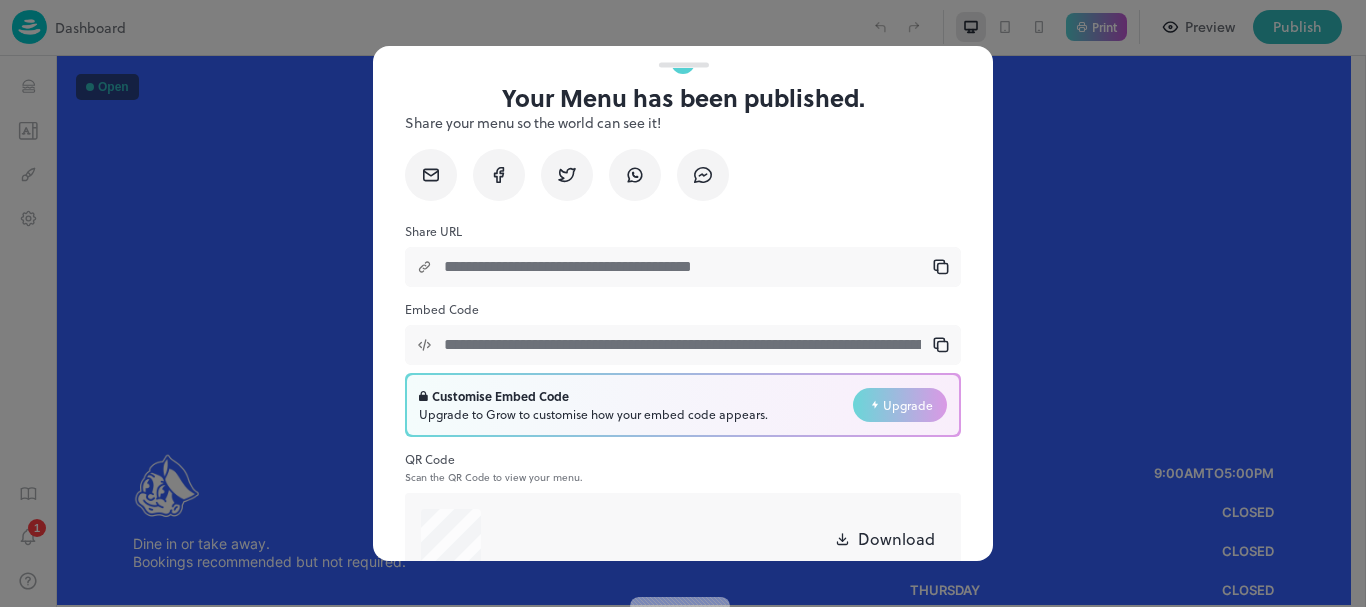 click 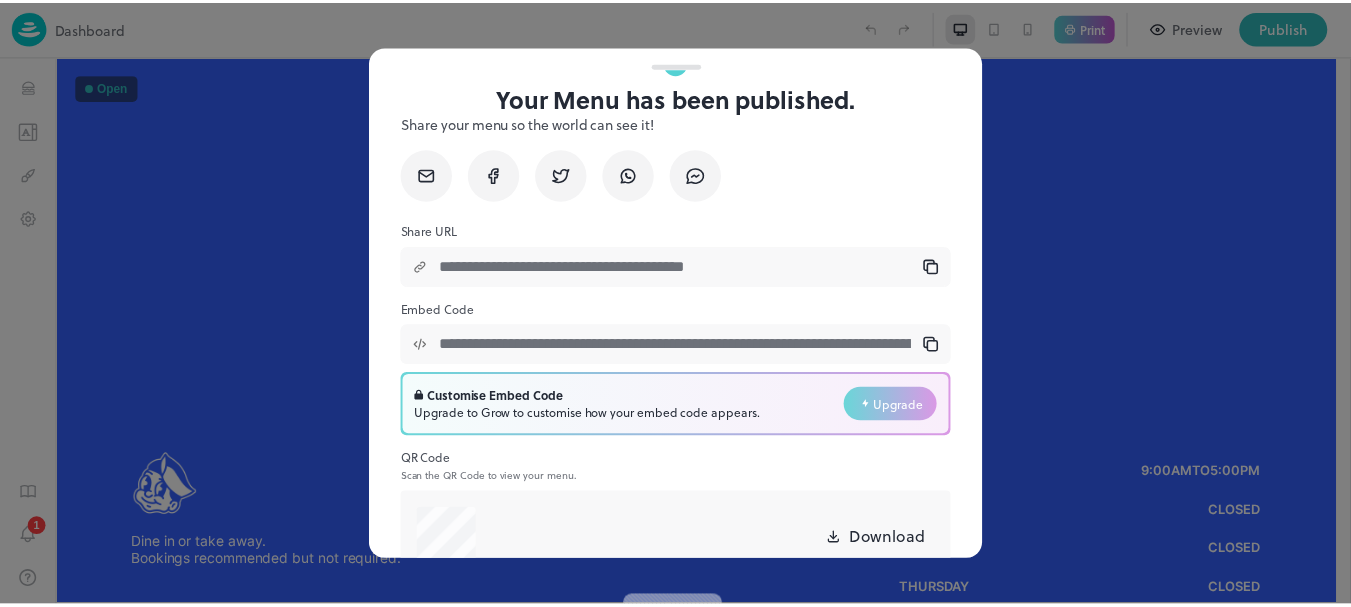 scroll, scrollTop: 0, scrollLeft: 0, axis: both 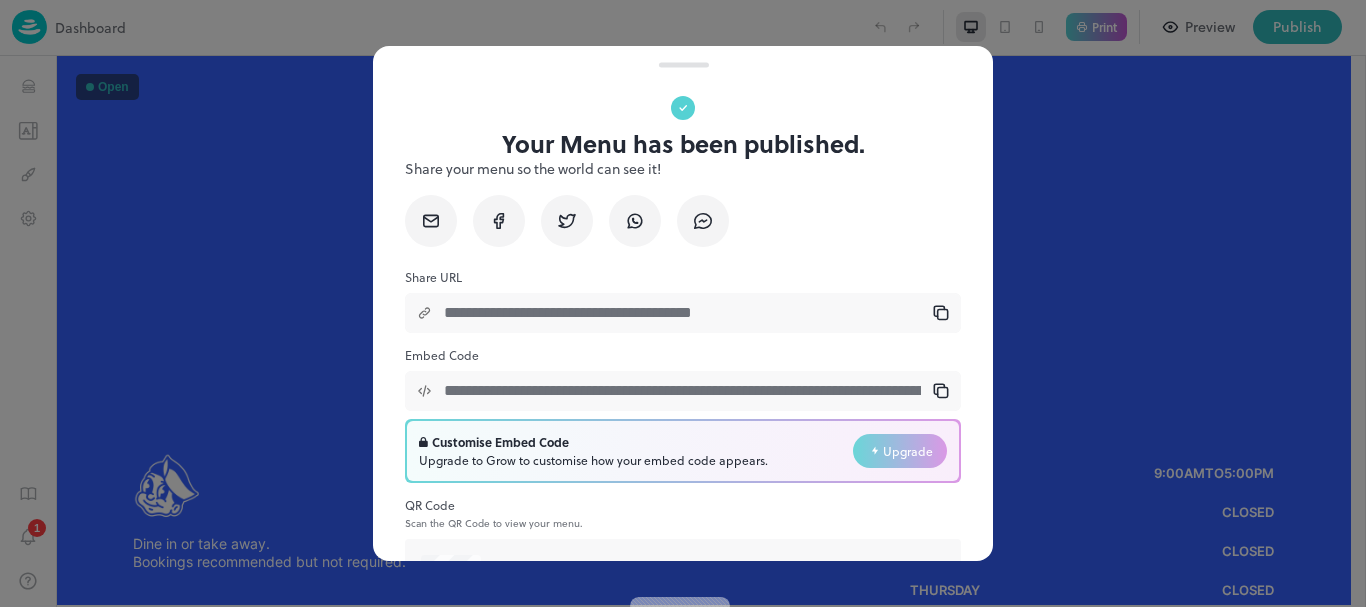 click at bounding box center [683, 303] 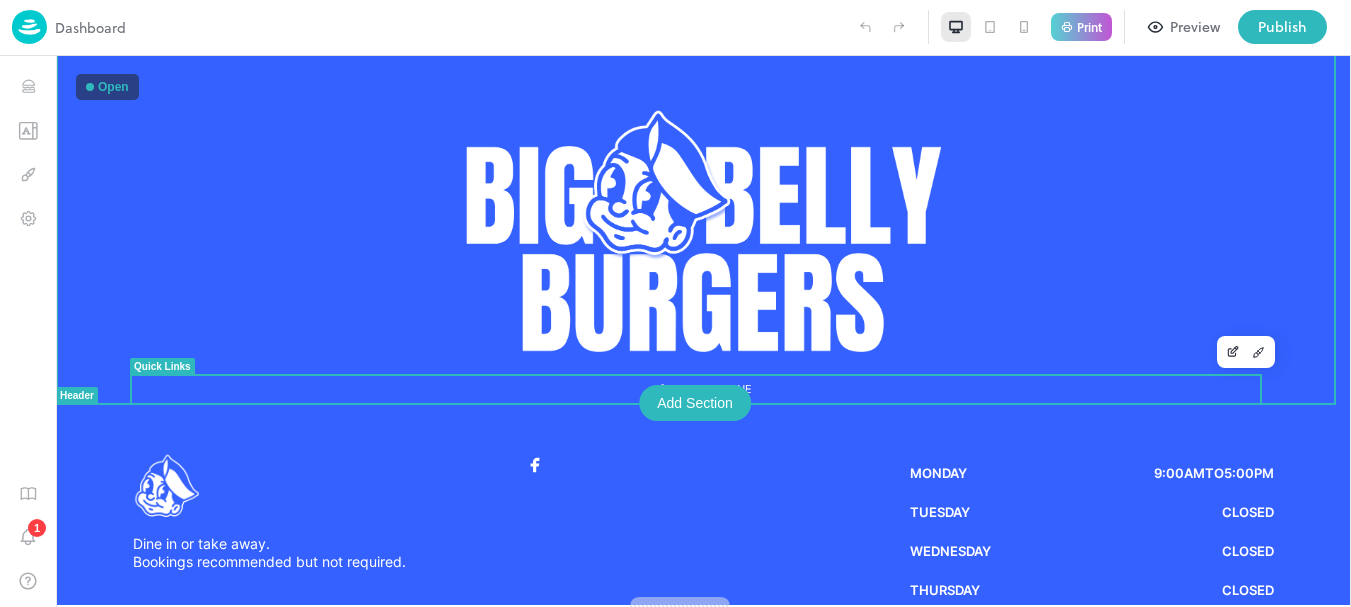 click on "Order Online" at bounding box center (704, 389) 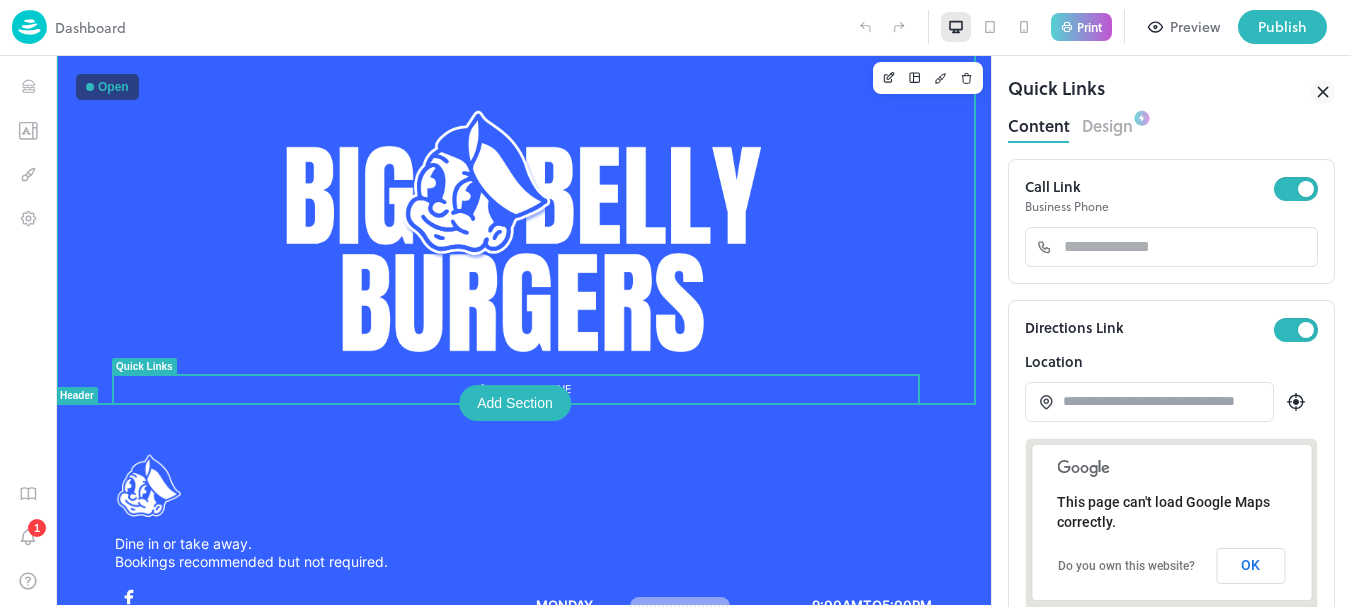 scroll, scrollTop: 0, scrollLeft: 0, axis: both 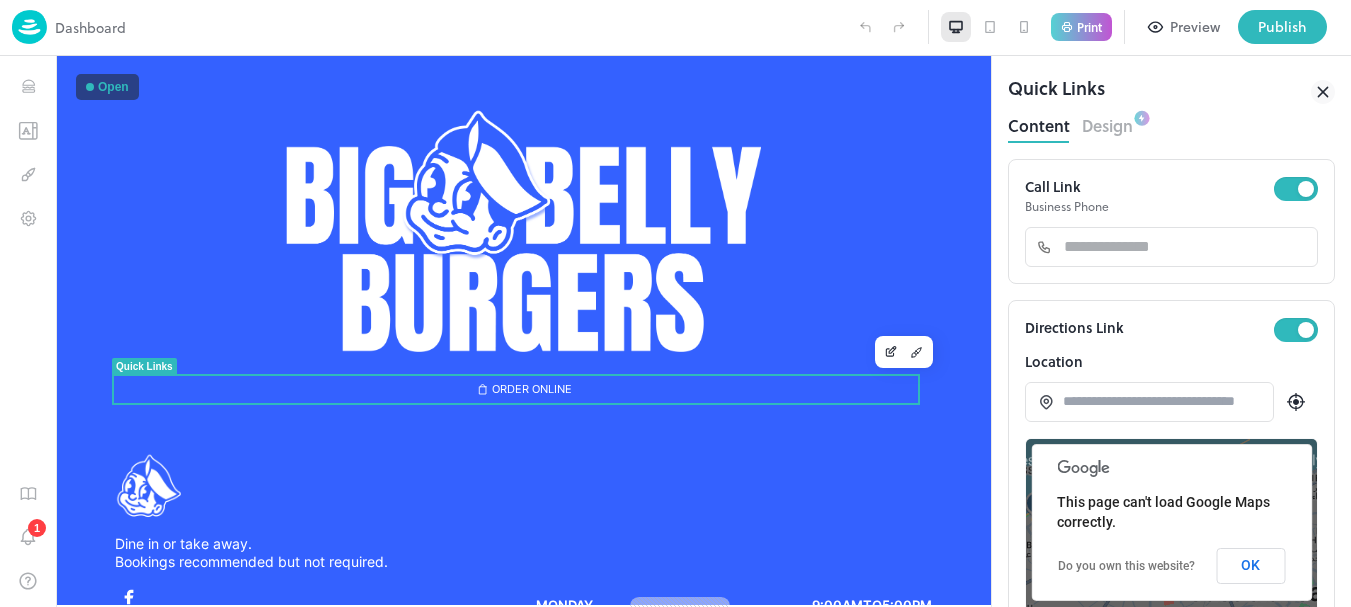 click on "Design" at bounding box center [1107, 123] 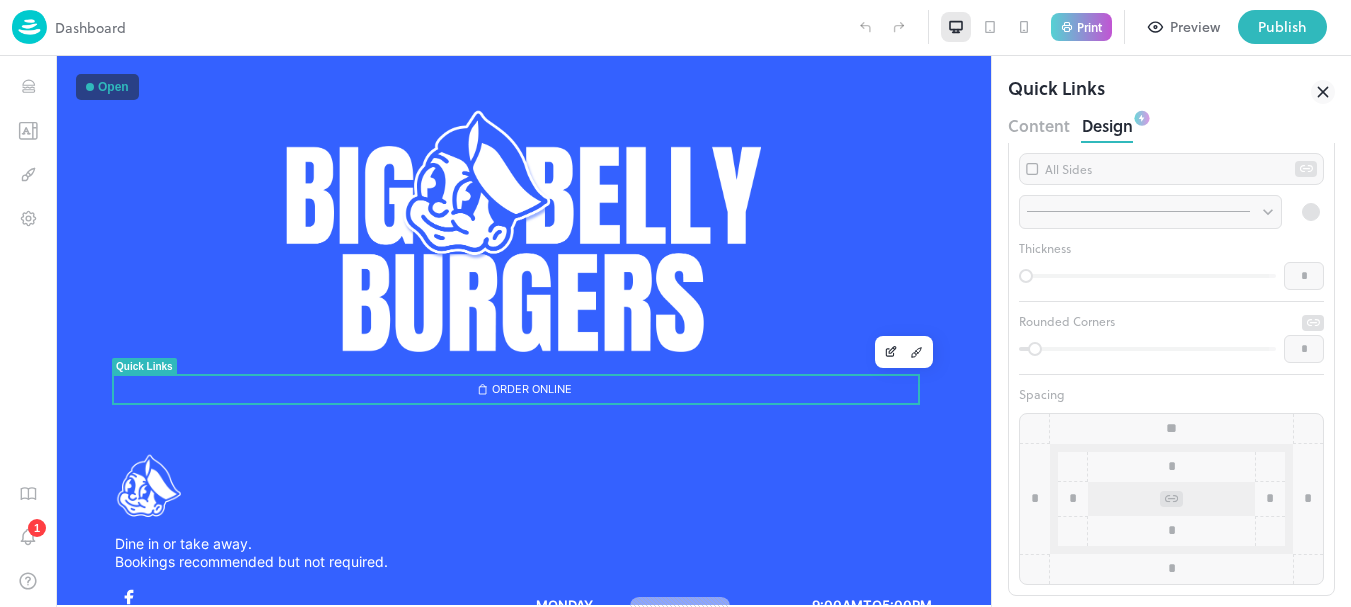 scroll, scrollTop: 1470, scrollLeft: 0, axis: vertical 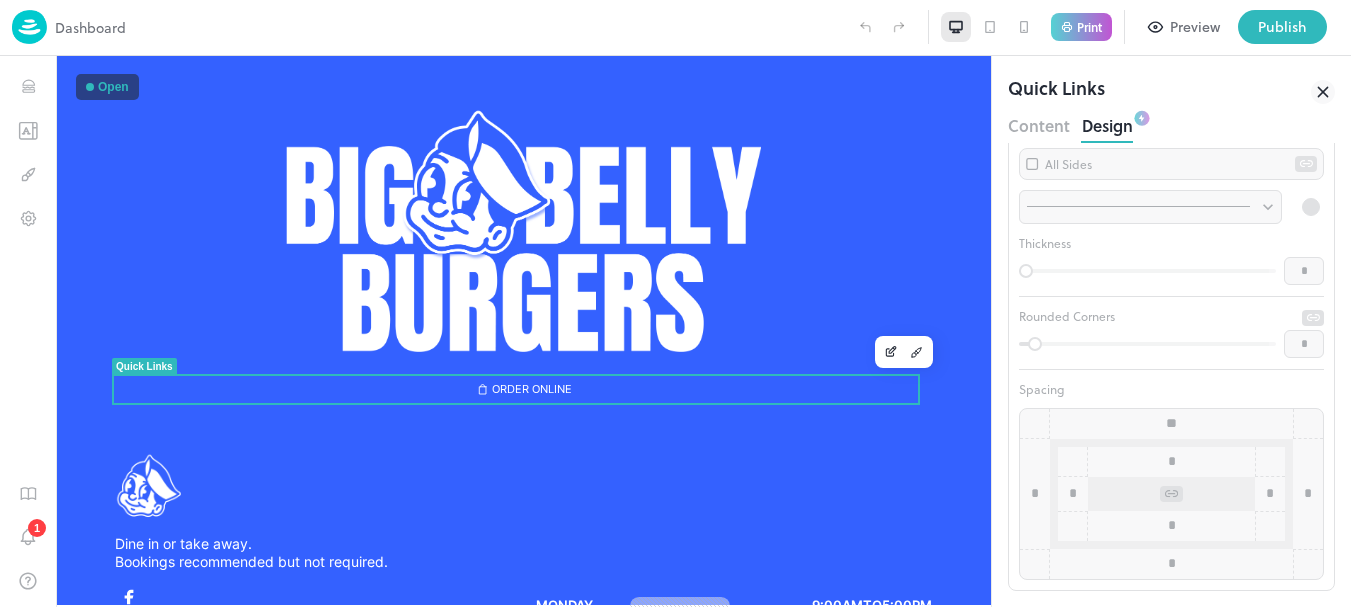 type on "**" 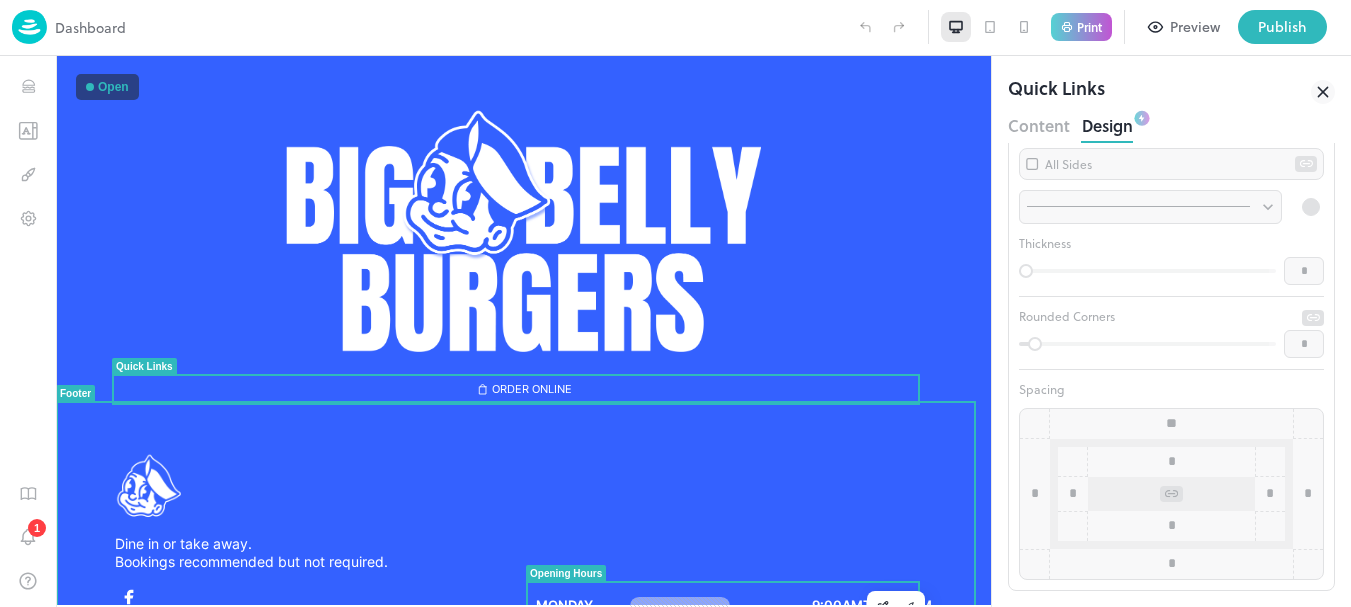 scroll, scrollTop: 295, scrollLeft: 0, axis: vertical 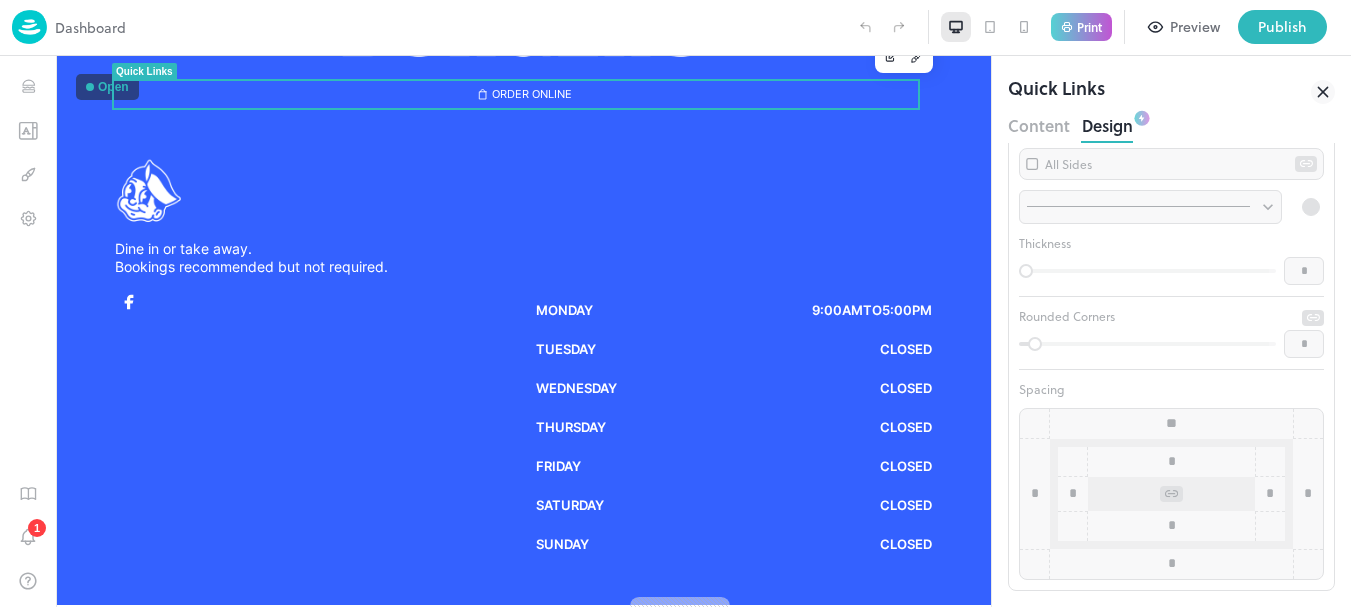 click 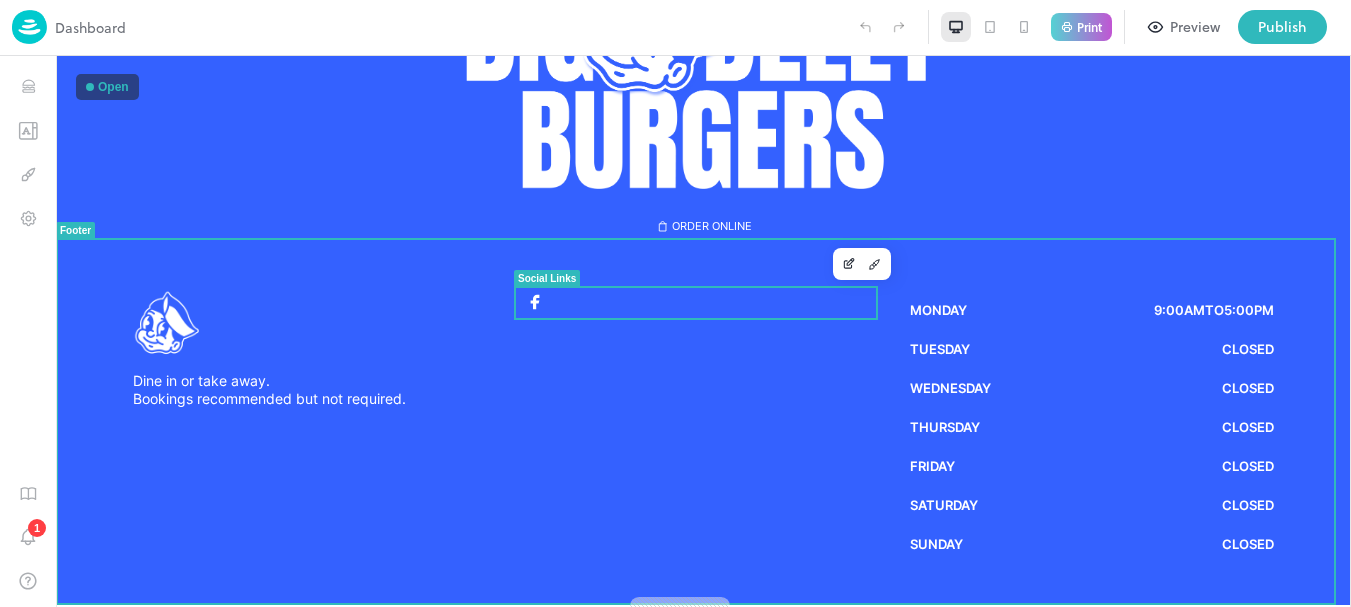 scroll, scrollTop: 0, scrollLeft: 0, axis: both 